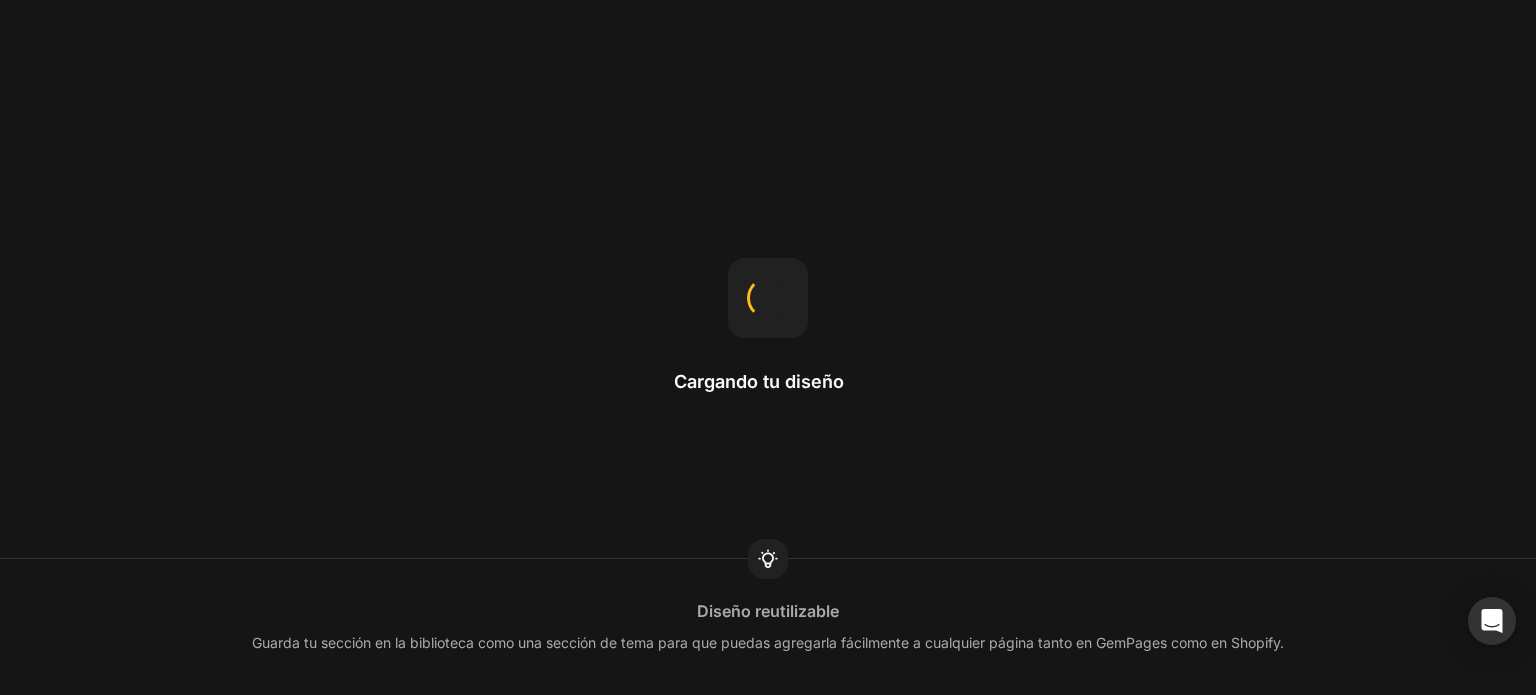 scroll, scrollTop: 0, scrollLeft: 0, axis: both 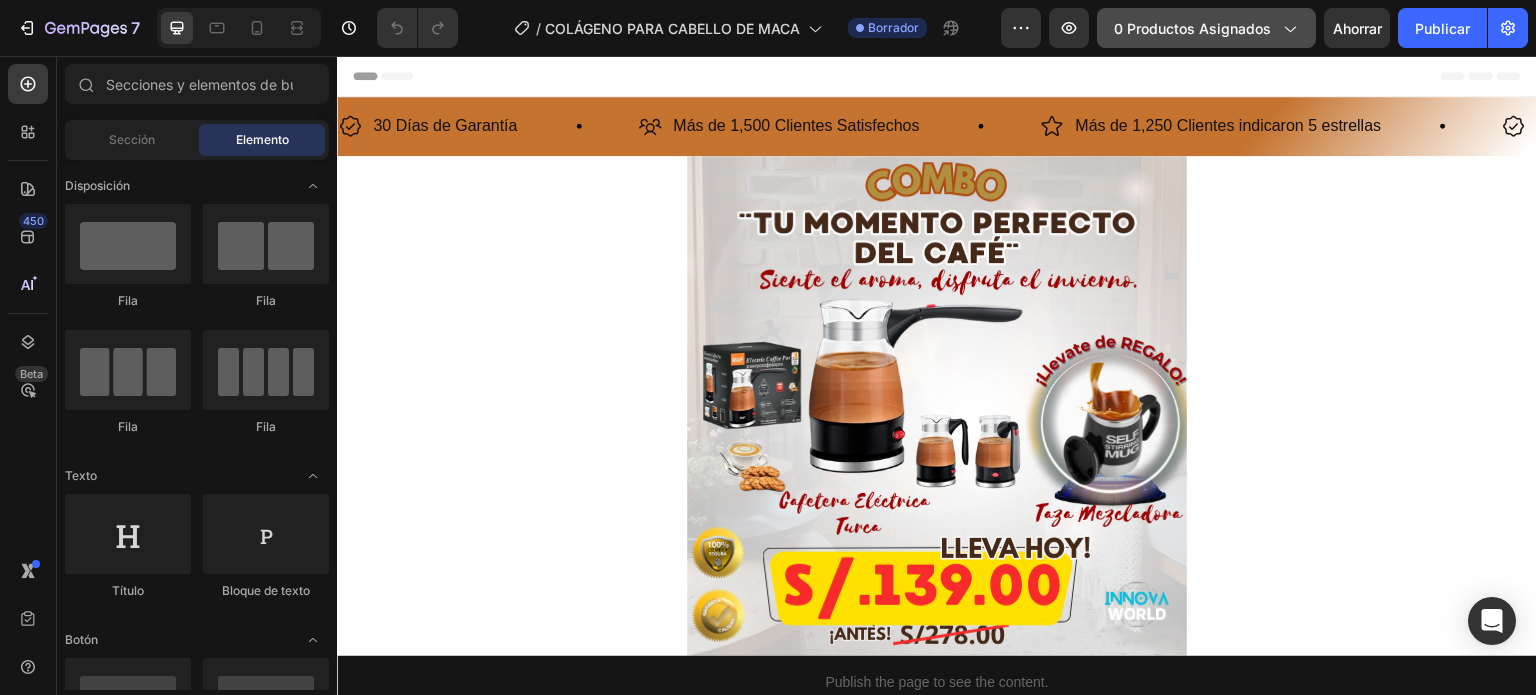 click on "0 productos asignados" at bounding box center (1192, 28) 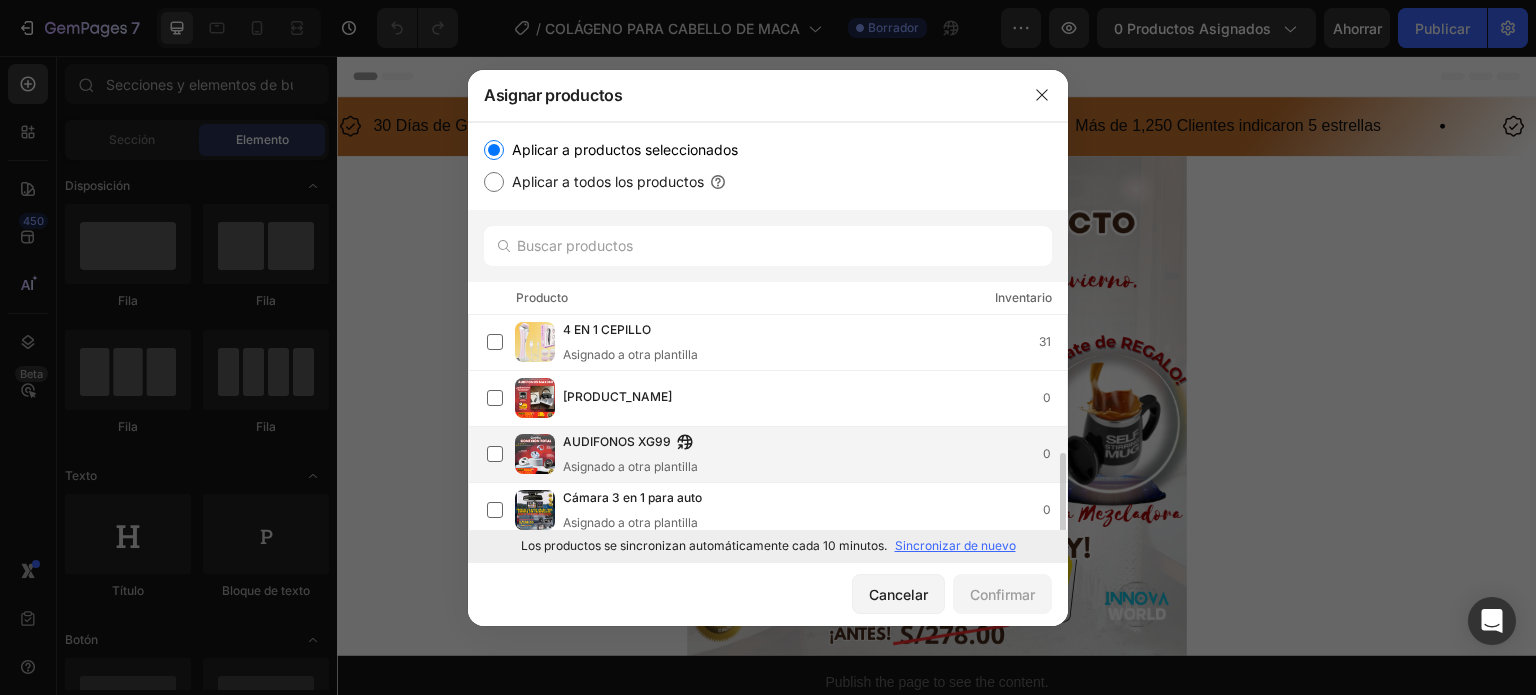 scroll, scrollTop: 200, scrollLeft: 0, axis: vertical 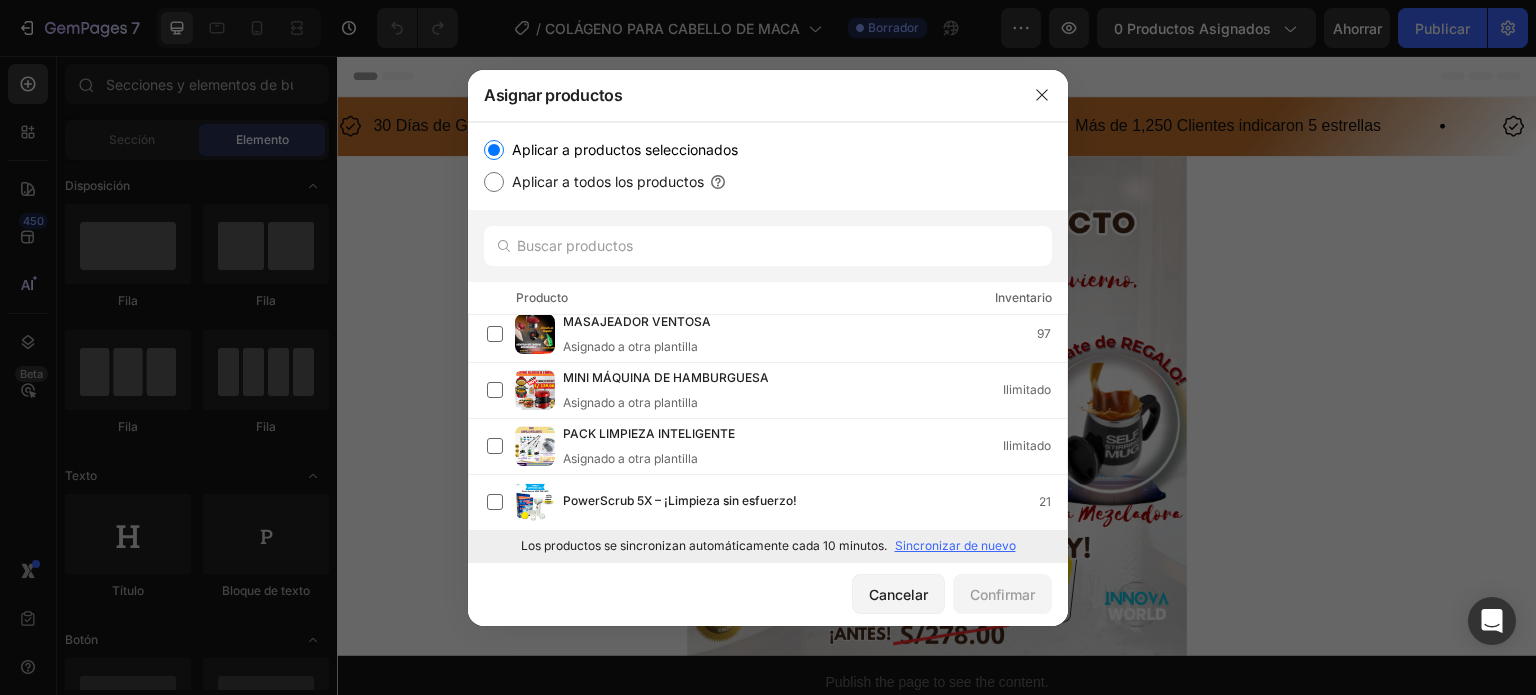 click on "Sincronizar de nuevo" at bounding box center [955, 545] 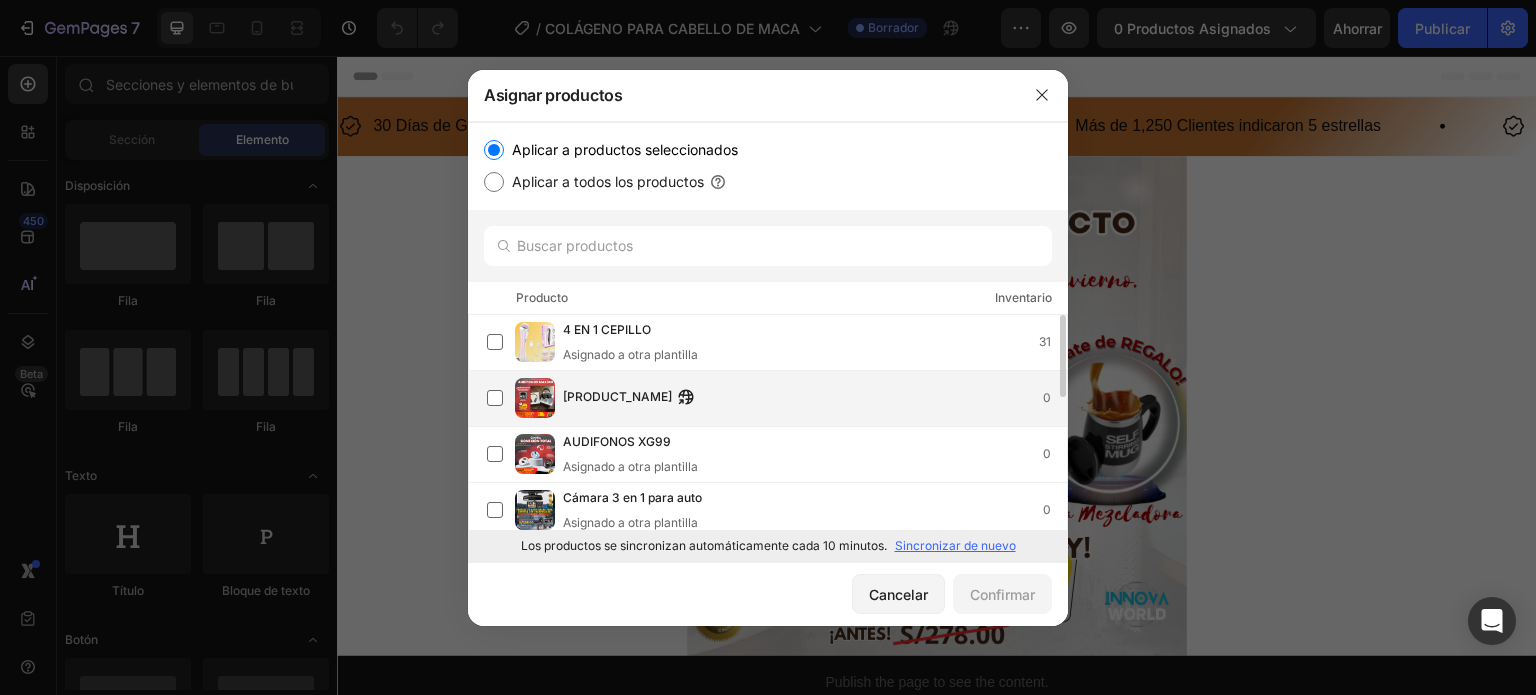 scroll, scrollTop: 200, scrollLeft: 0, axis: vertical 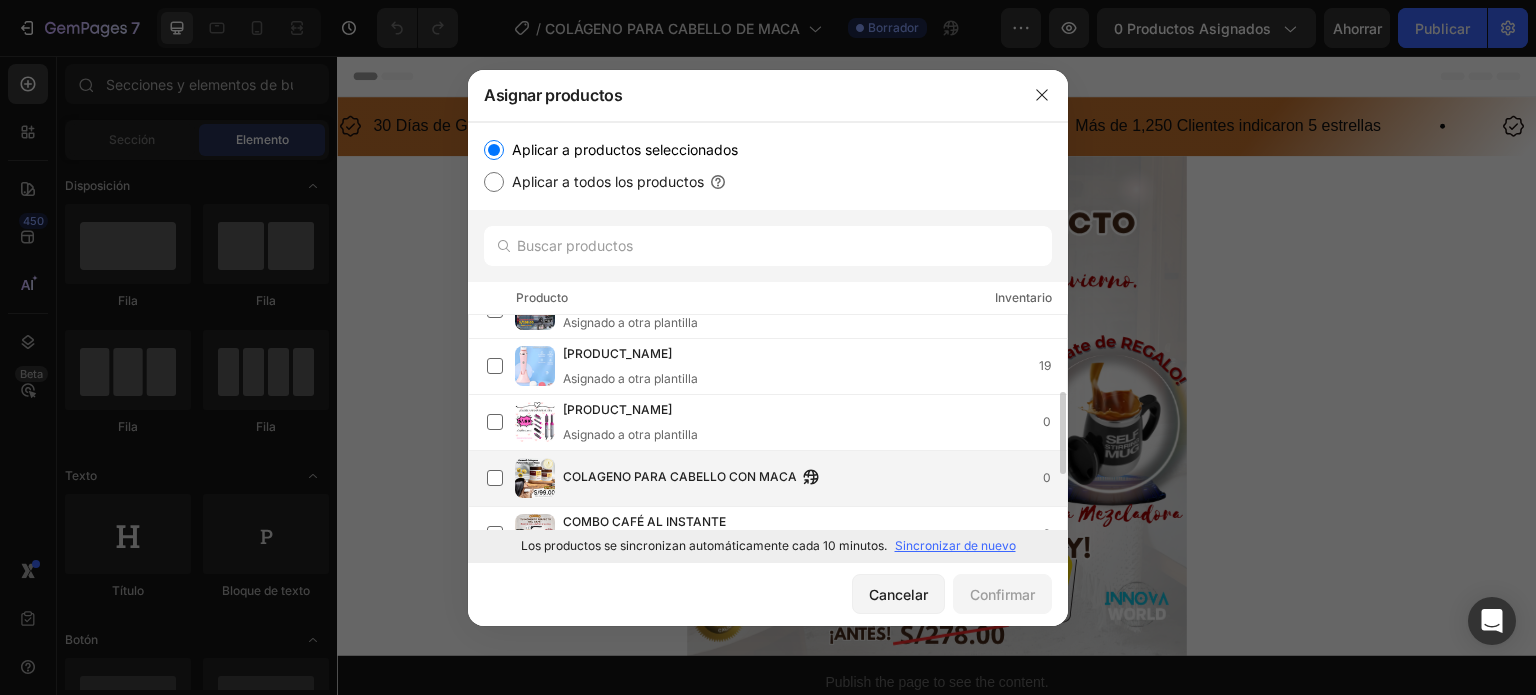 click on "[PRODUCT_NAME] 0" at bounding box center [777, 478] 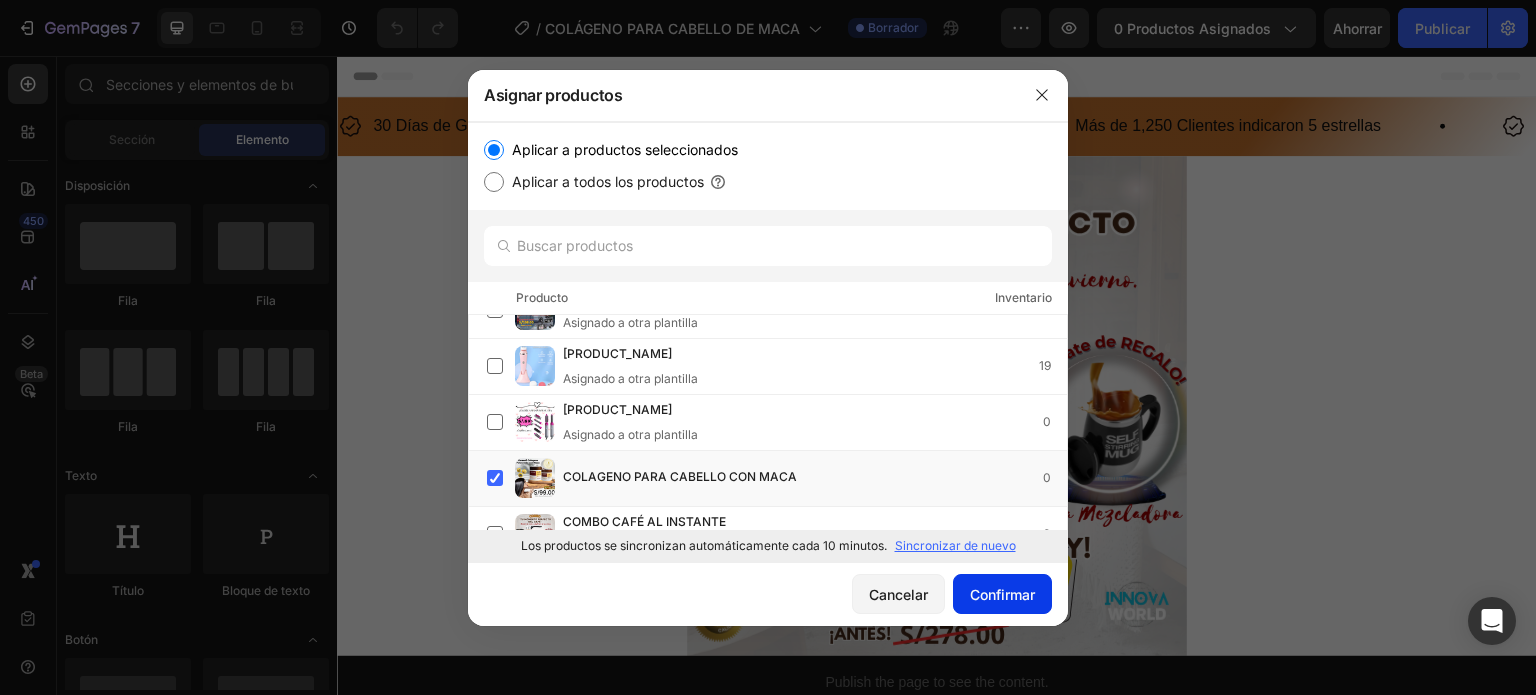 click on "Confirmar" 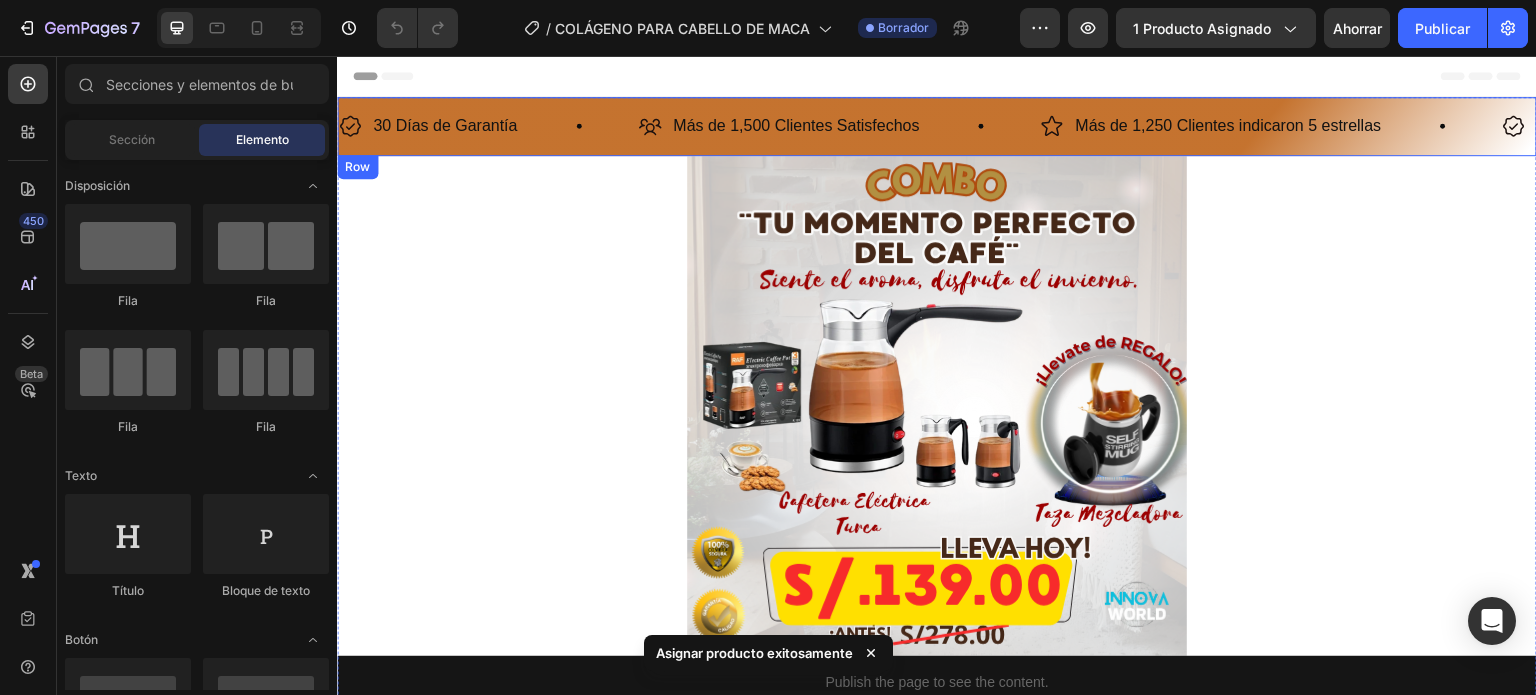 click on "30 Días de Garantía Item List
Más de 1,500 Clientes Satisfechos Item List
Más de 1,250 Clientes indicaron 5 estrellas Item List
30 Días de Garantía Item List
Más de 1,500 Clientes Satisfechos Item List
Más de 1,250 Clientes indicaron 5 estrellas Item List
30 Días de Garantía Item List
Más de 1,500 Clientes Satisfechos Item List
Más de 1,250 Clientes indicaron 5 estrellas Item List
30 Días de Garantía Item List
Más de 1,500 Clientes Satisfechos Item List
Más de 1,250 Clientes indicaron 5 estrellas Item List
30 Días de Garantía Item List
Item List
Row" at bounding box center [937, 126] 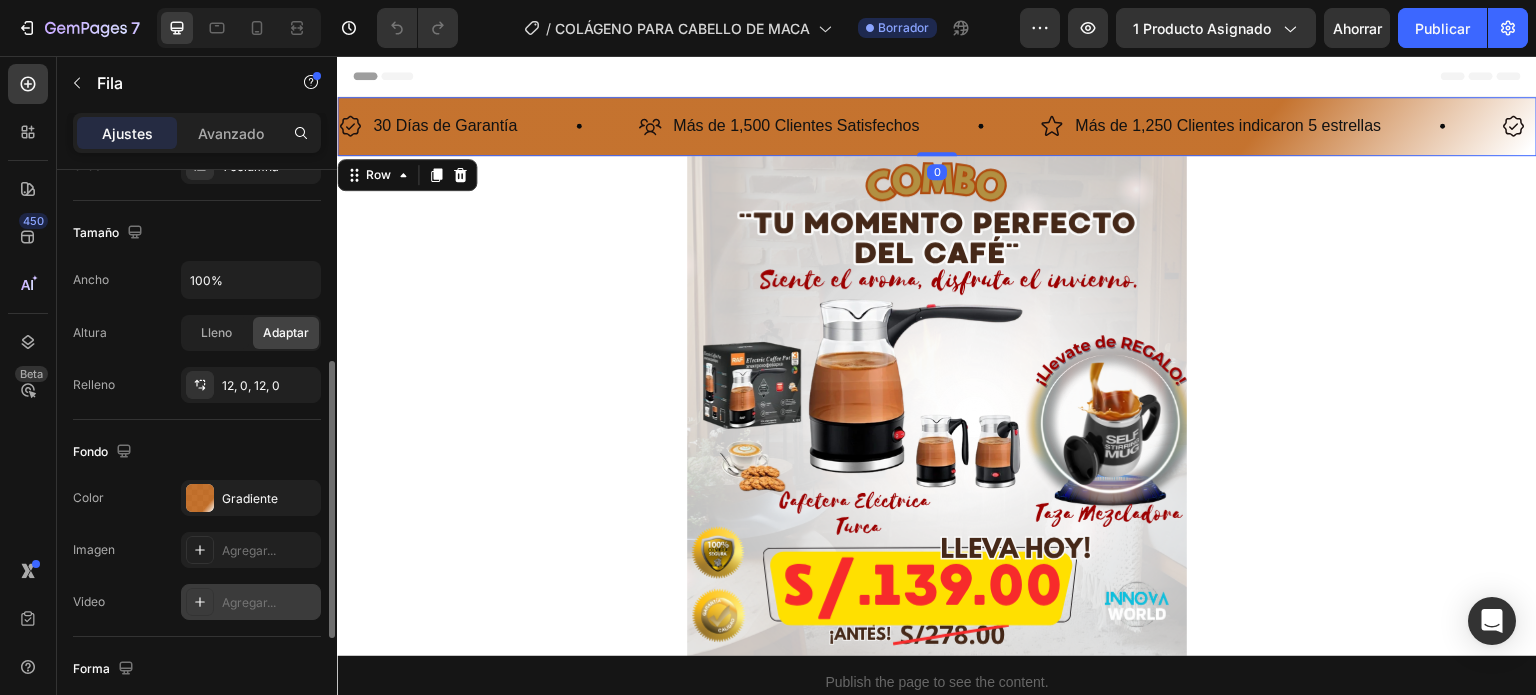 scroll, scrollTop: 500, scrollLeft: 0, axis: vertical 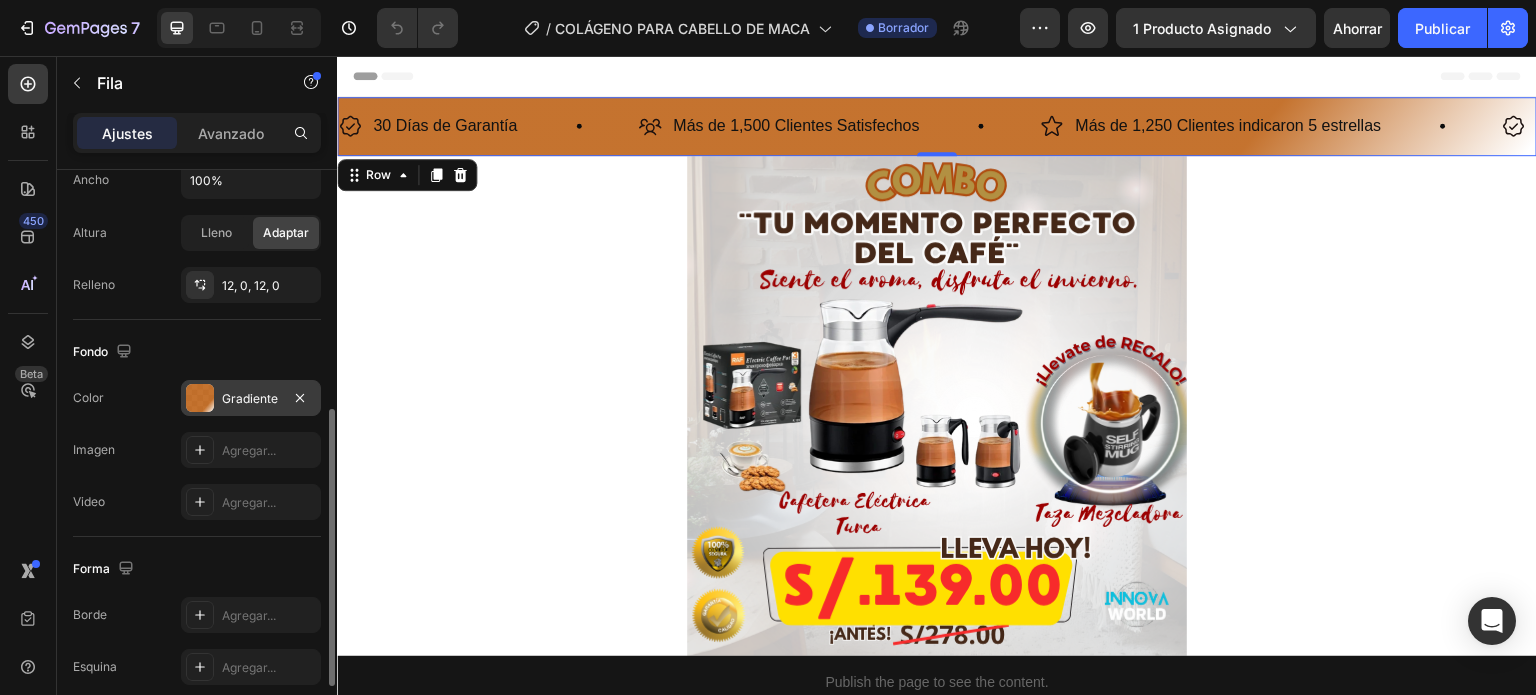 click at bounding box center [200, 398] 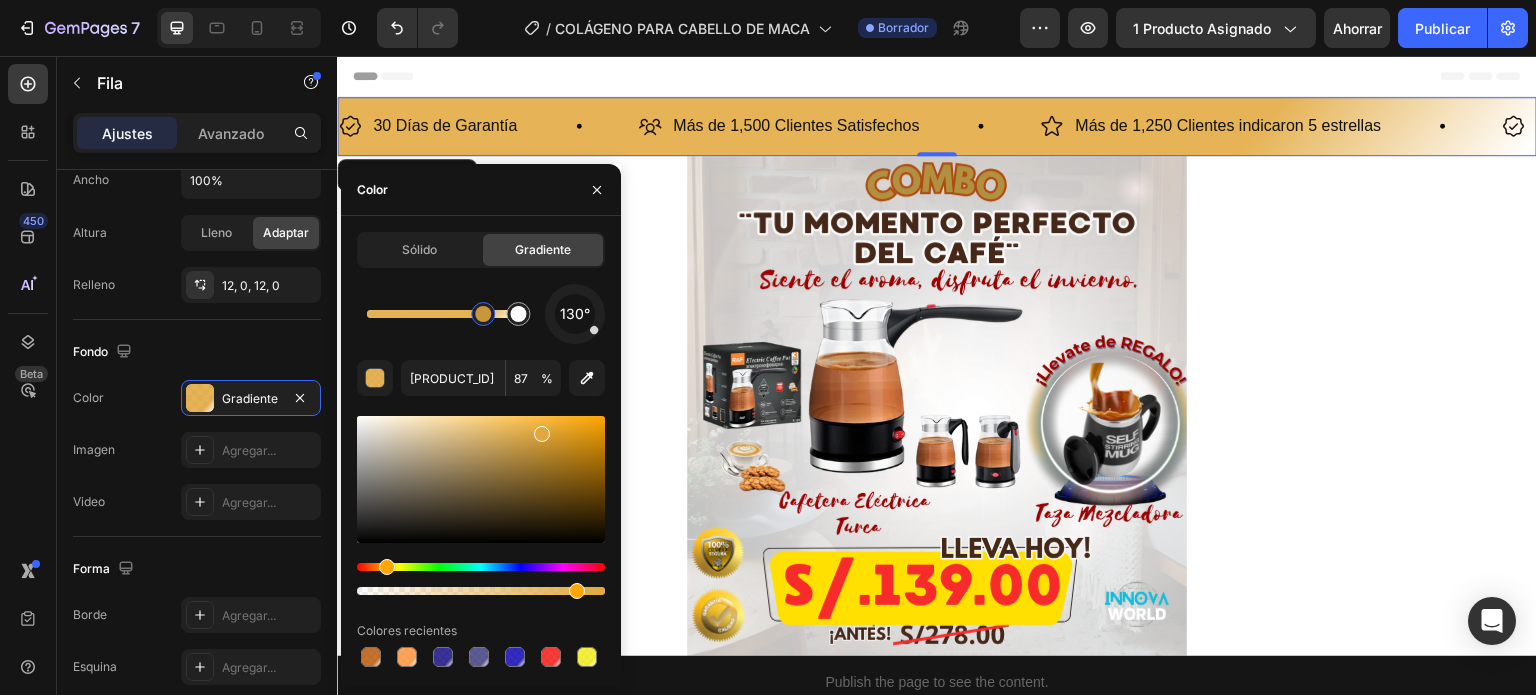 drag, startPoint x: 592, startPoint y: 461, endPoint x: 508, endPoint y: 415, distance: 95.77056 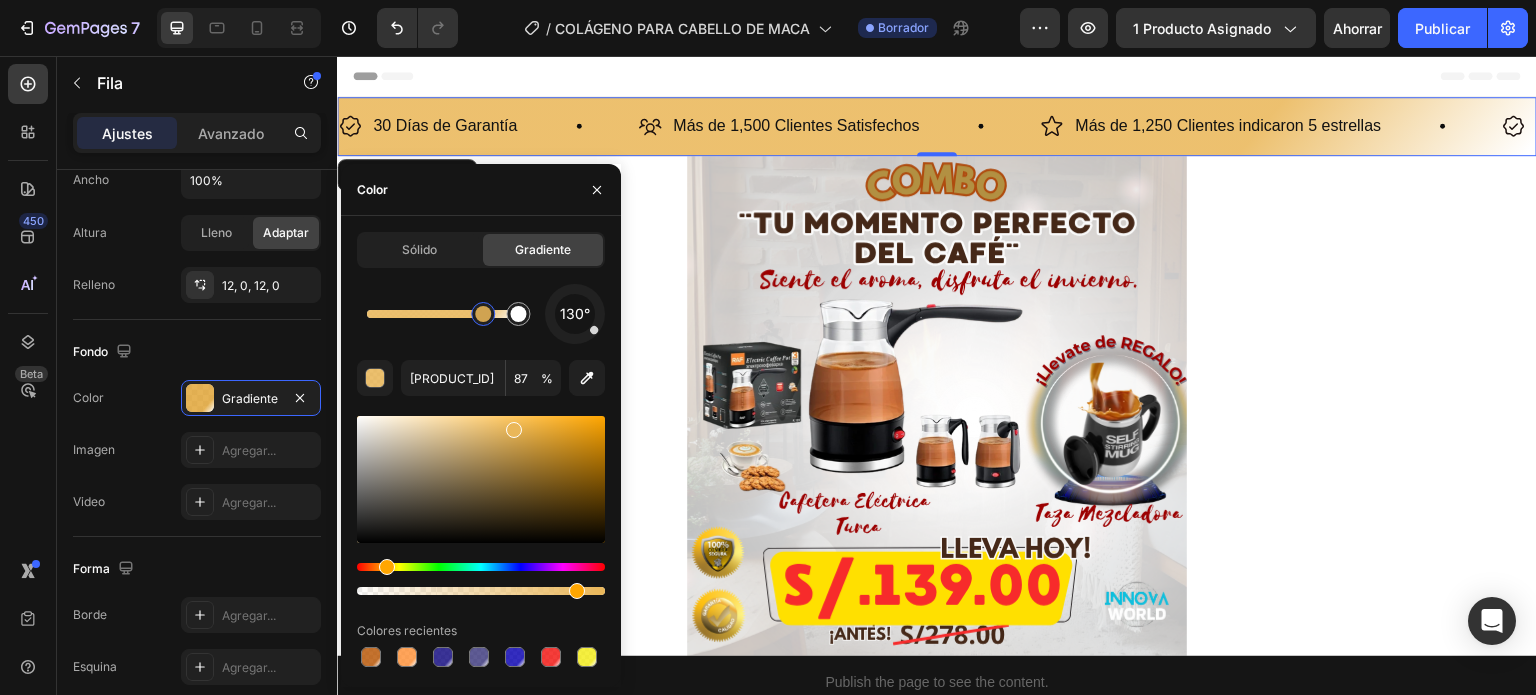 type on "[PRODUCT_ID]" 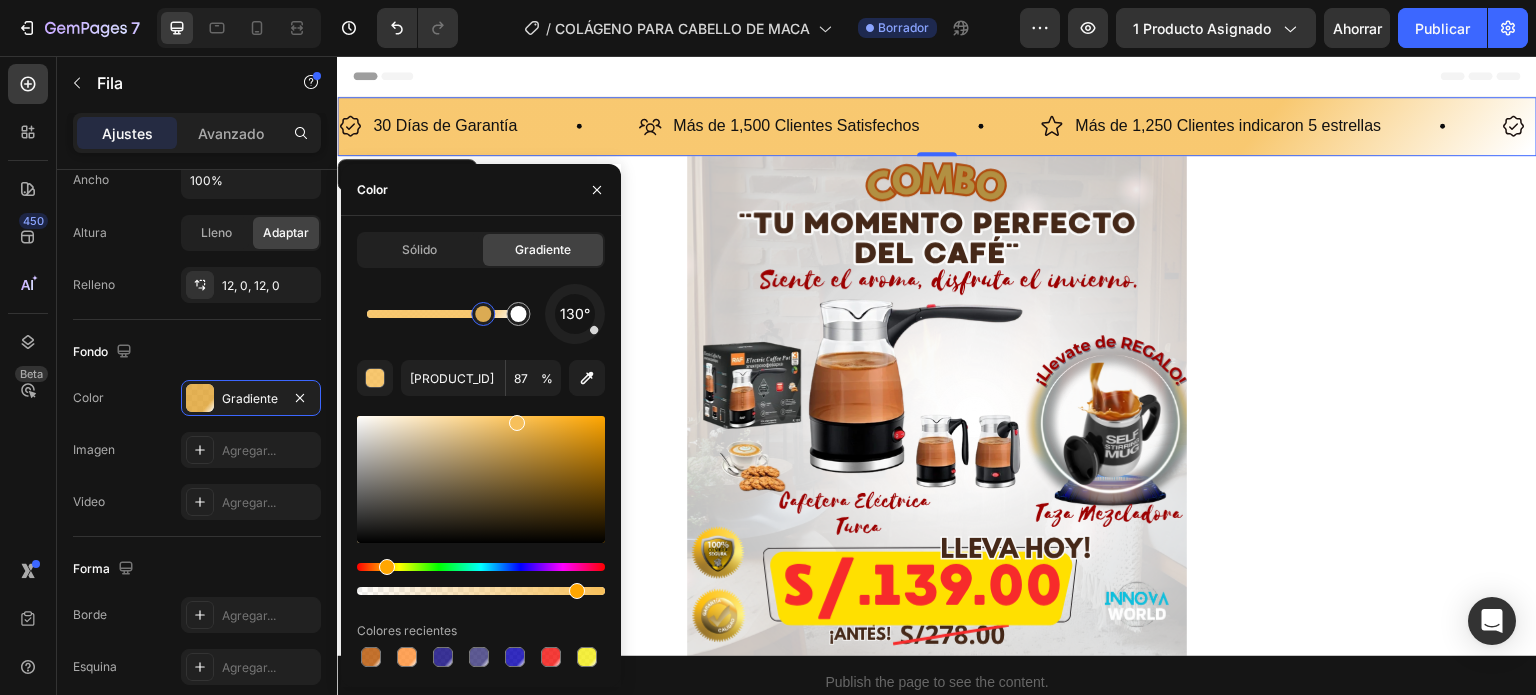 drag, startPoint x: 540, startPoint y: 432, endPoint x: 515, endPoint y: 419, distance: 28.178005 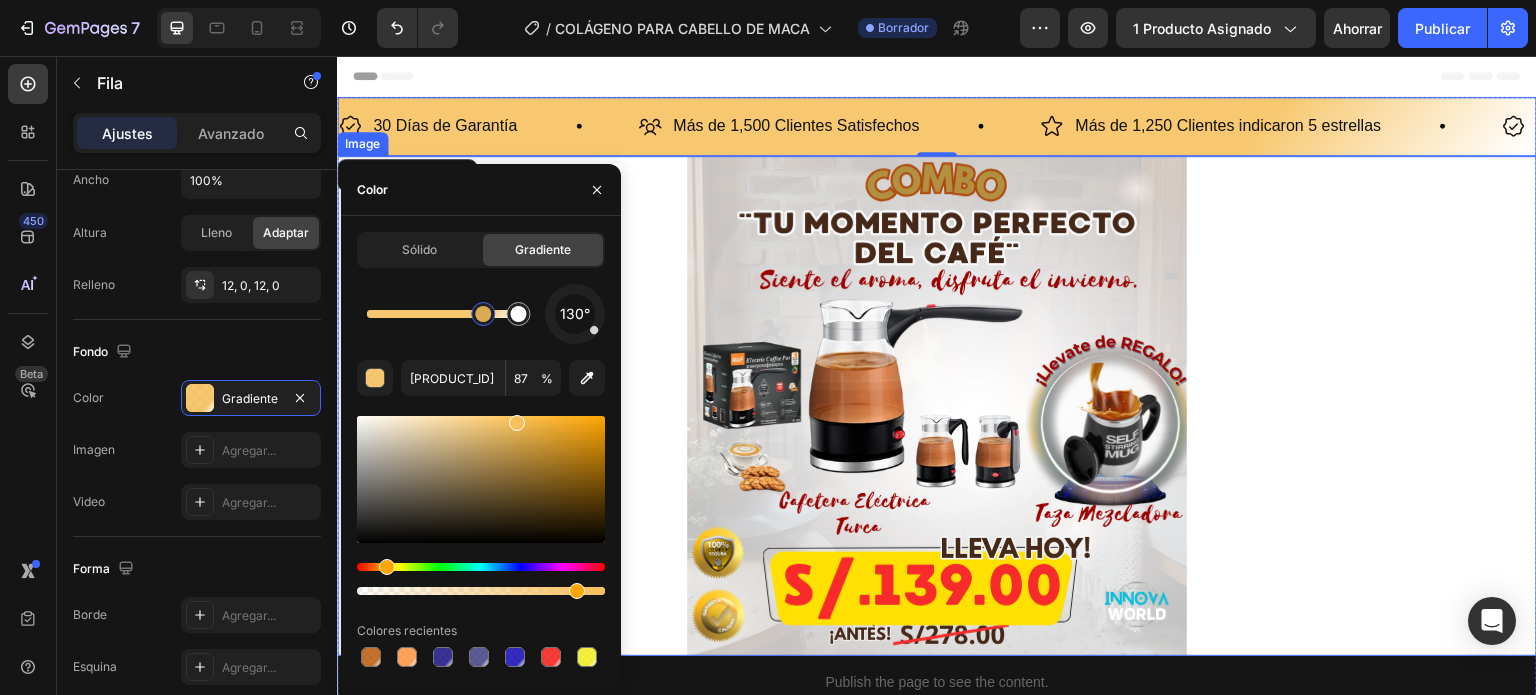 click at bounding box center (937, 406) 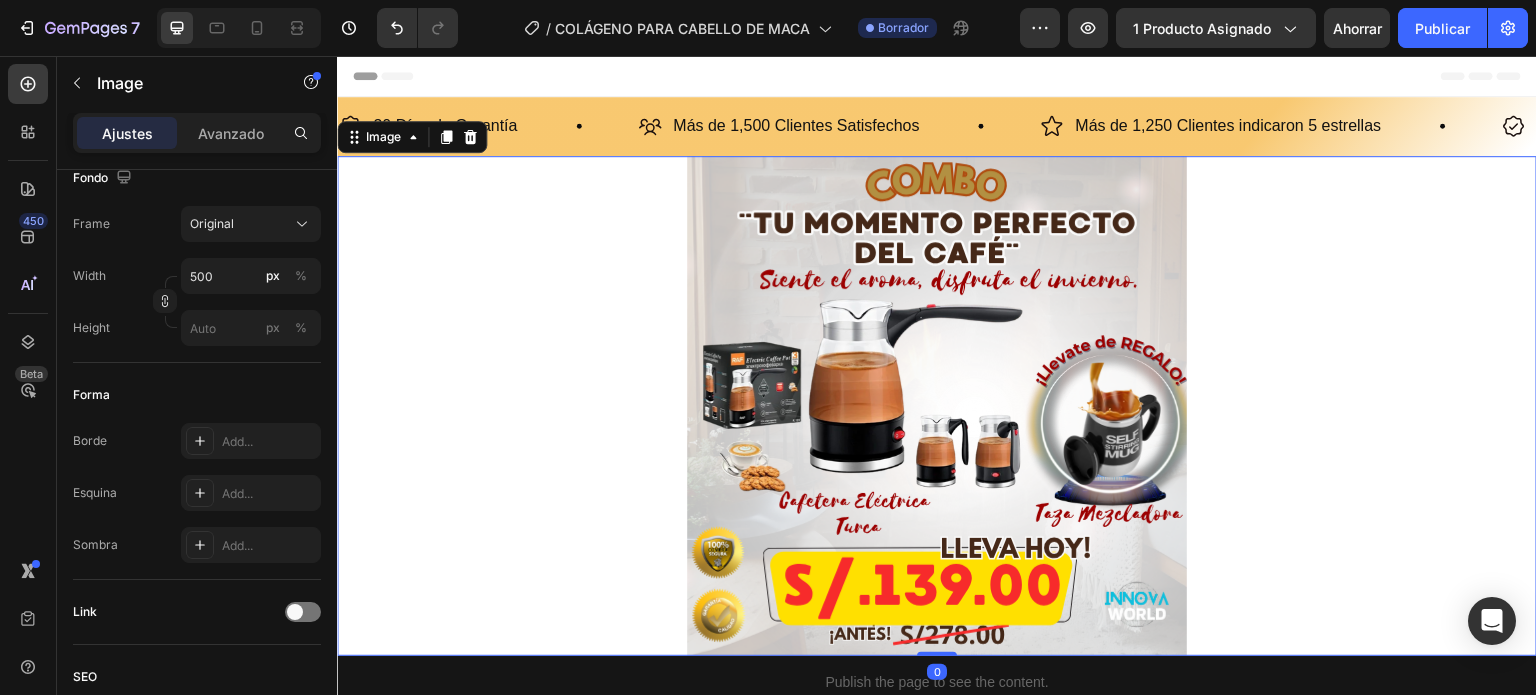 scroll, scrollTop: 0, scrollLeft: 0, axis: both 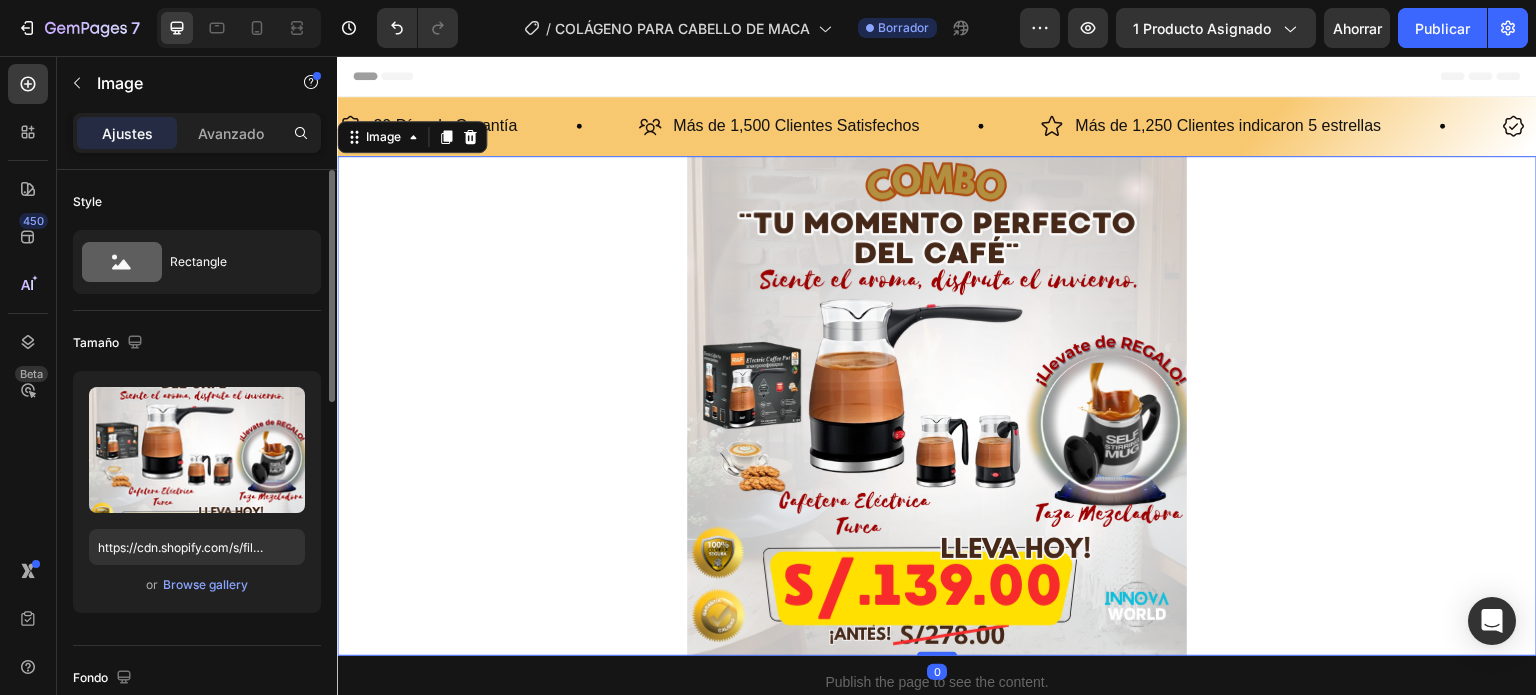click at bounding box center [937, 406] 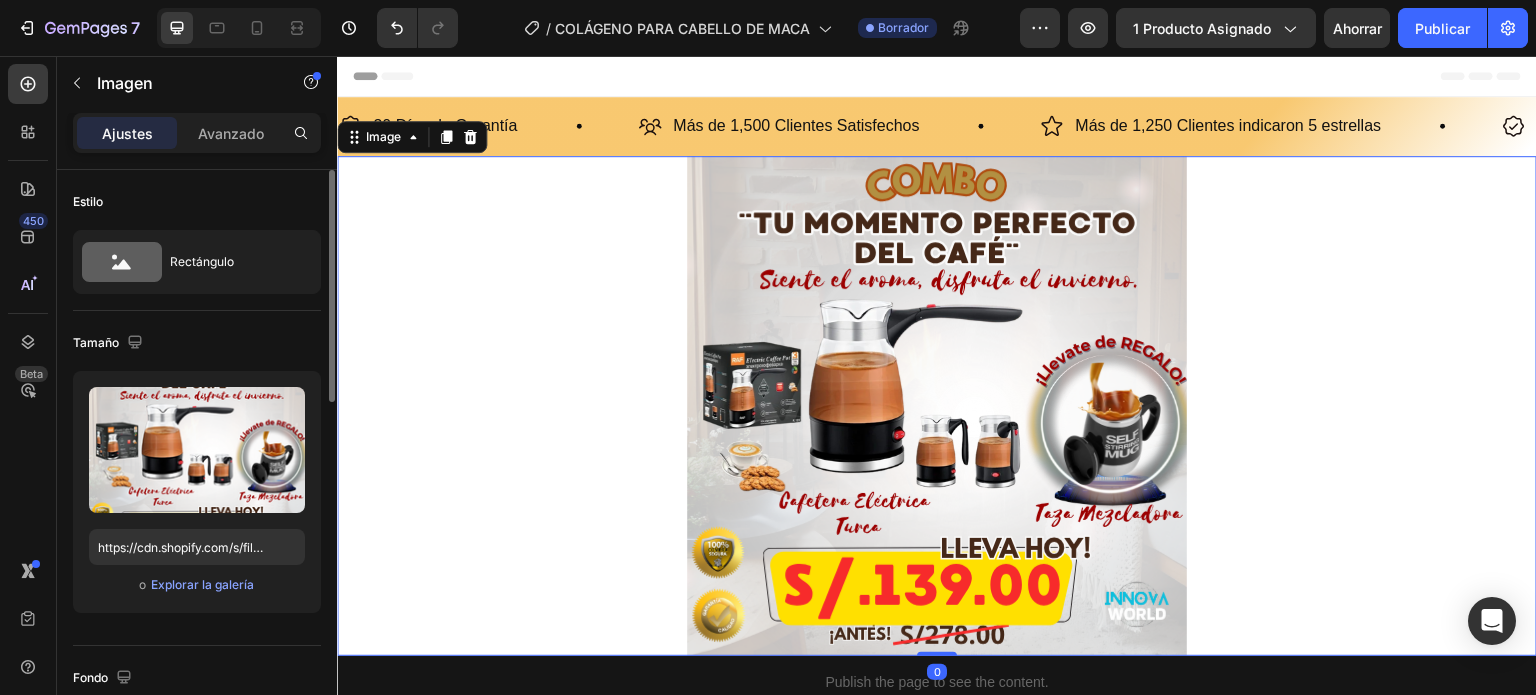 click at bounding box center [937, 406] 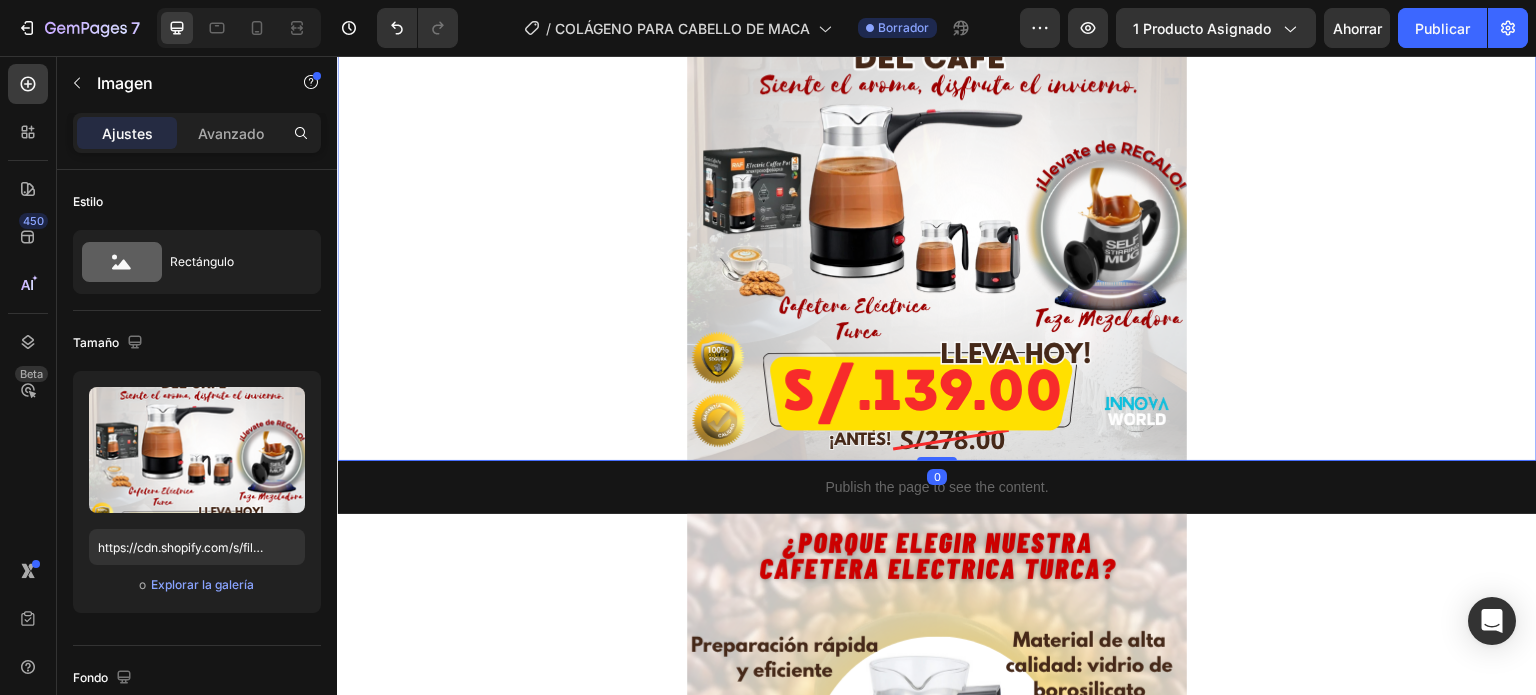 scroll, scrollTop: 200, scrollLeft: 0, axis: vertical 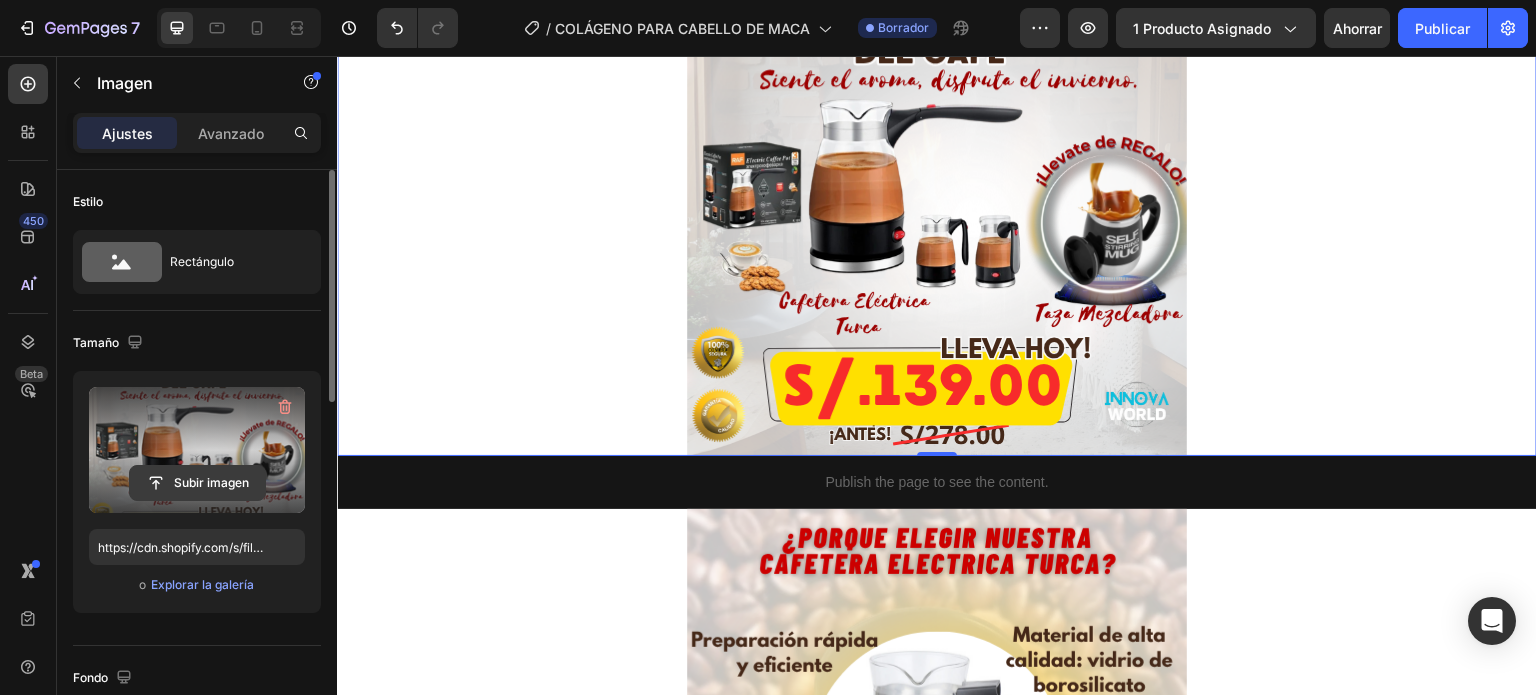 click 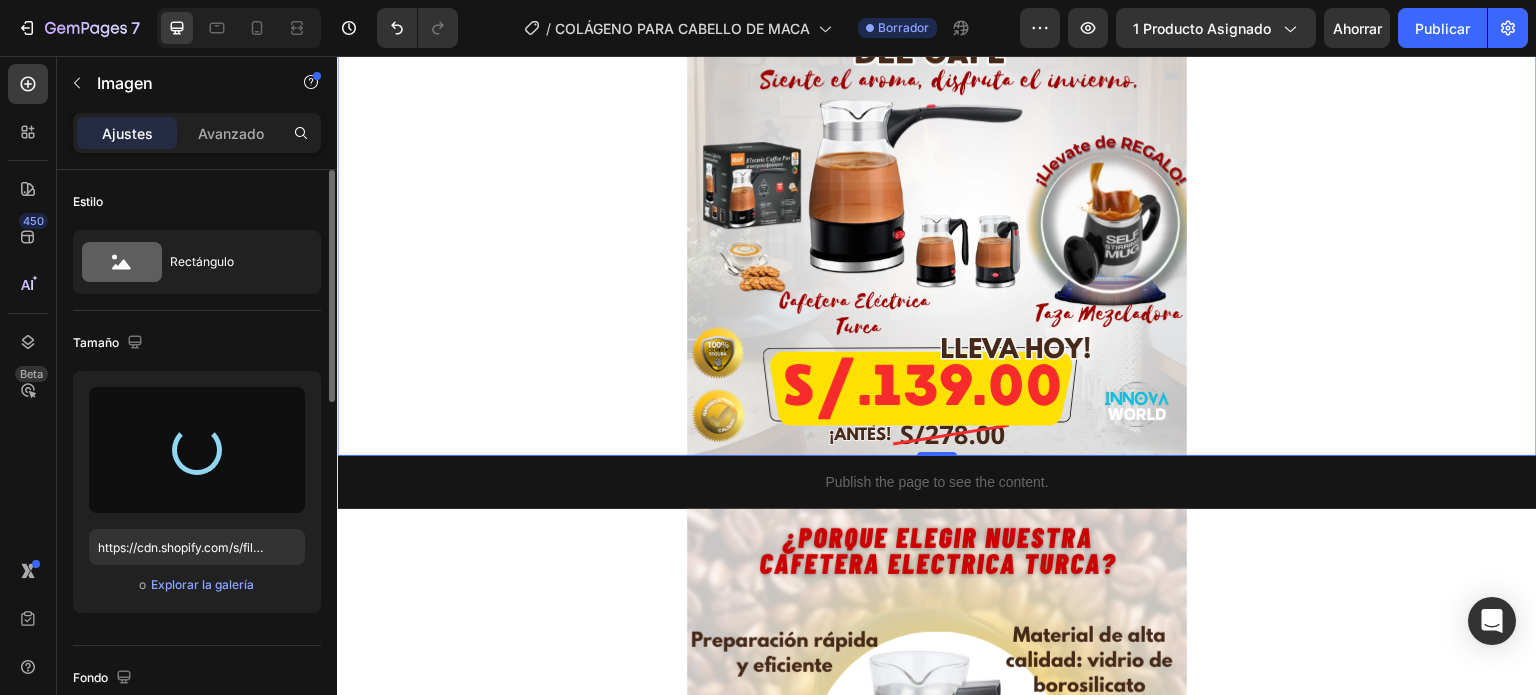 type on "https://cdn.shopify.com/s/files/1/0695/8920/5161/files/gempages_[PRODUCT_ID].png" 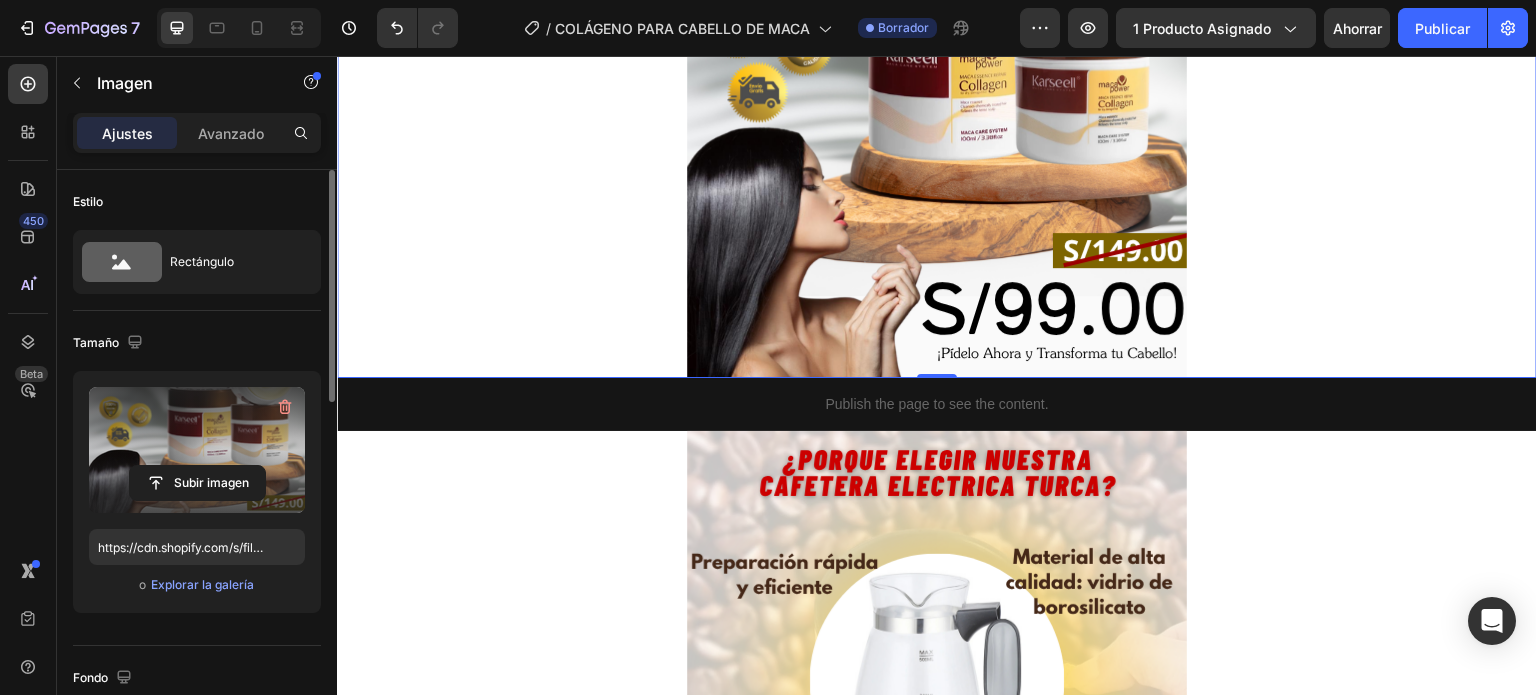 scroll, scrollTop: 400, scrollLeft: 0, axis: vertical 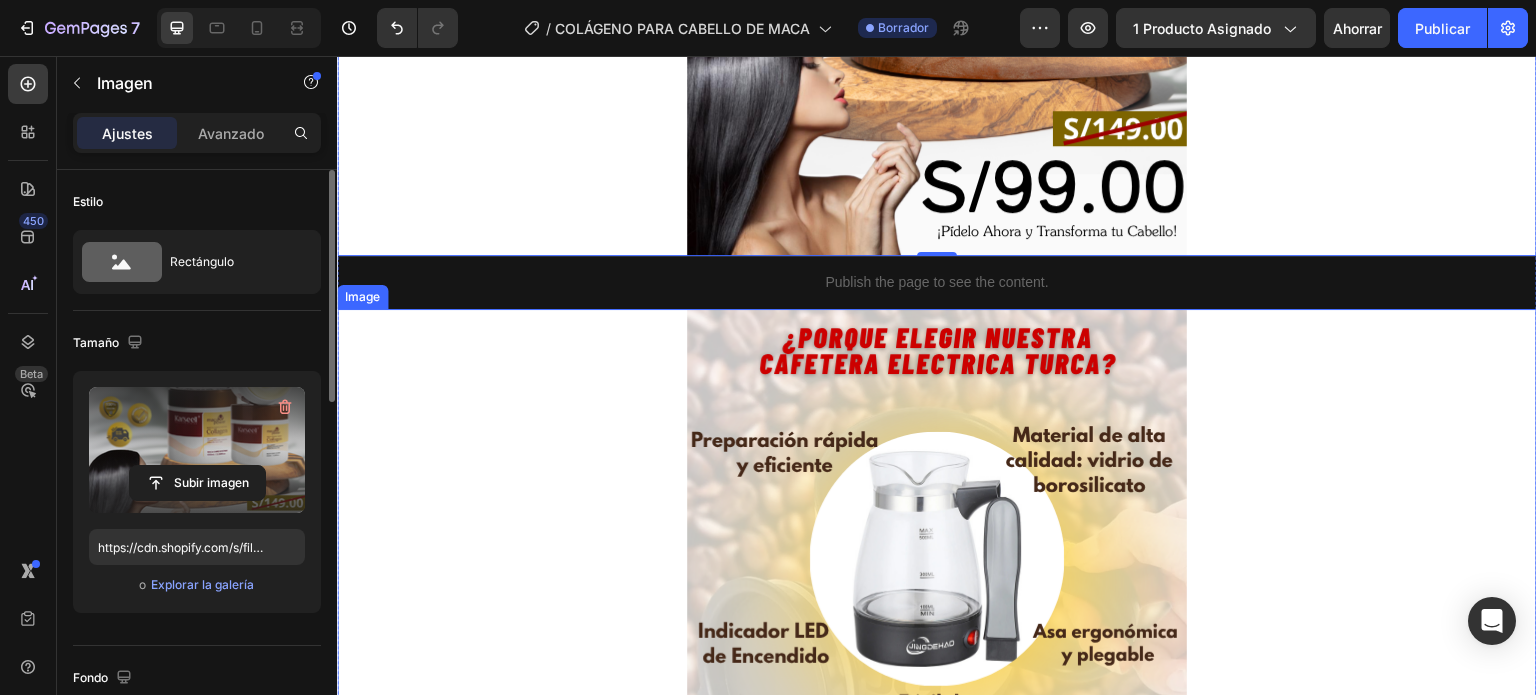 click at bounding box center [937, 559] 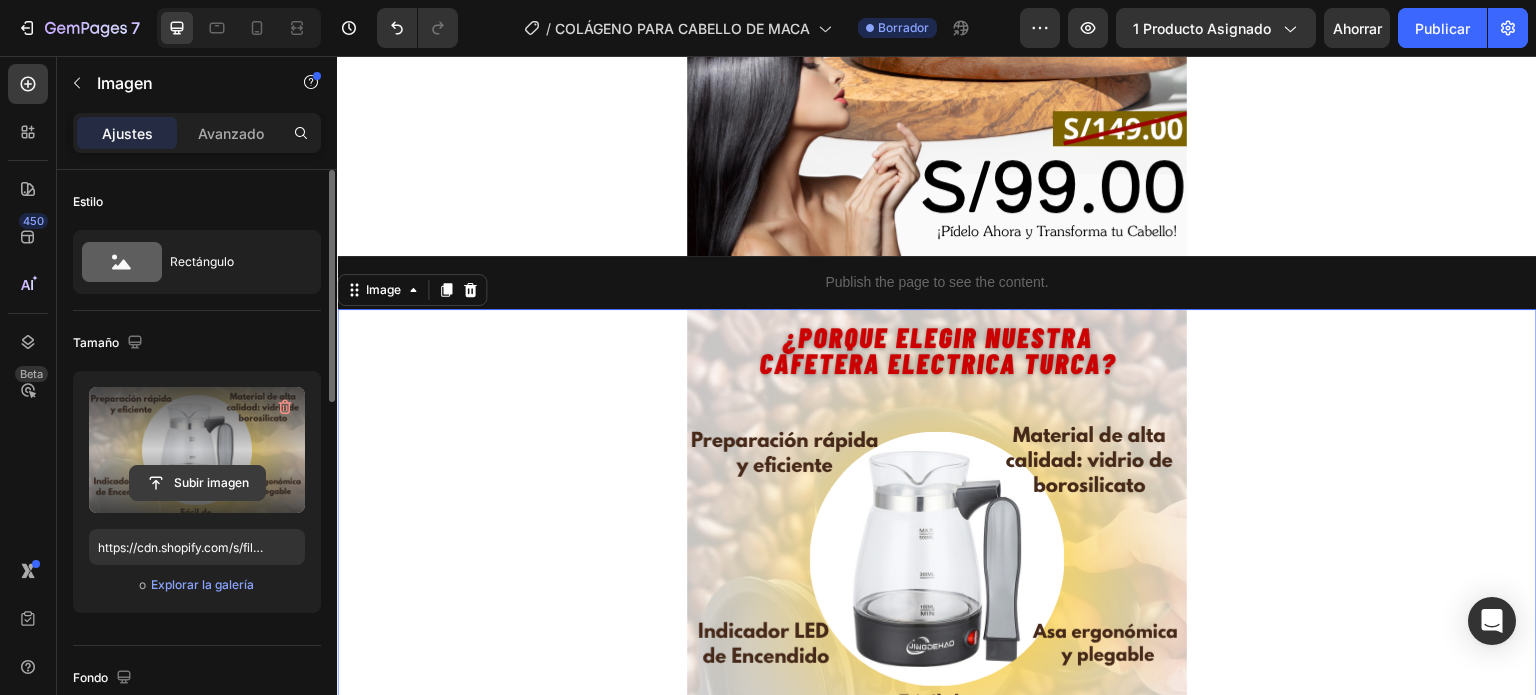 click 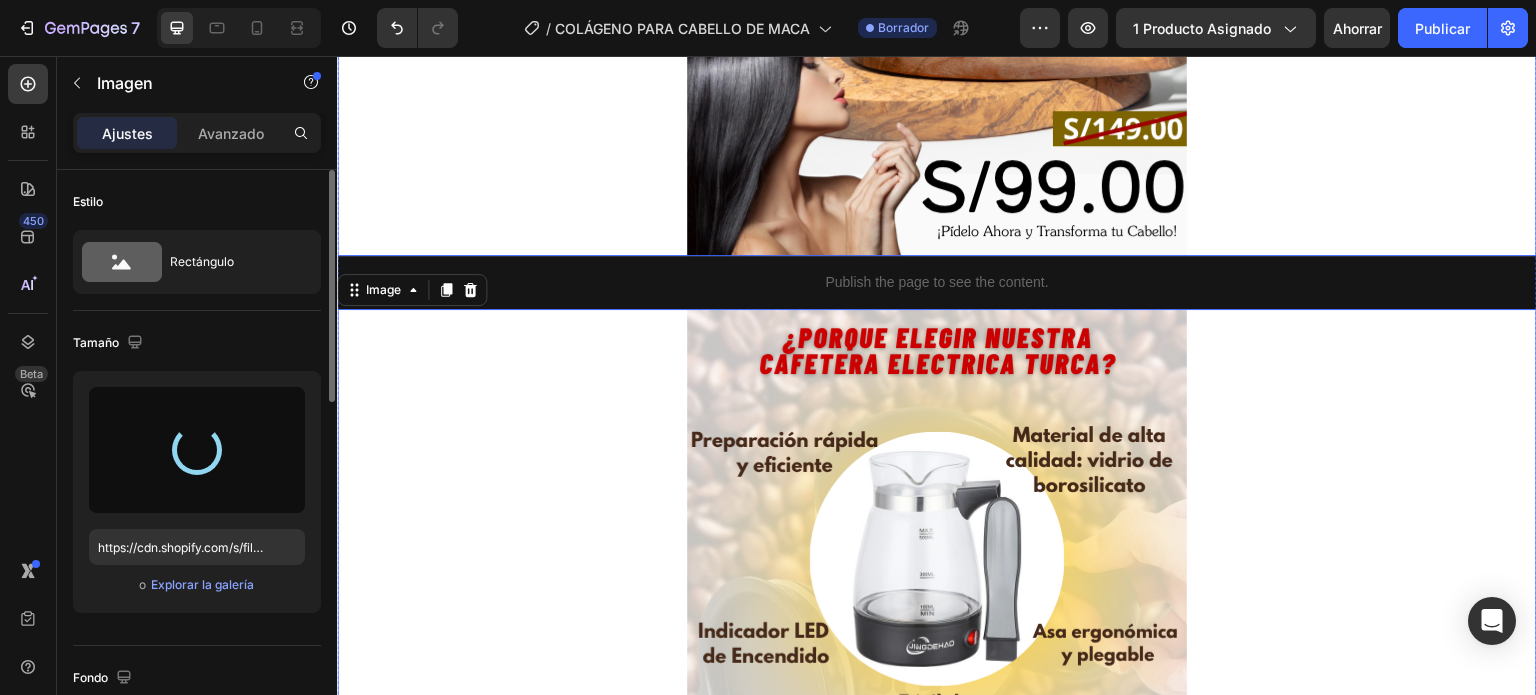 type on "https://cdn.shopify.com/s/files/1/0695/8920/5161/files/gempages_[PRODUCT_ID].png" 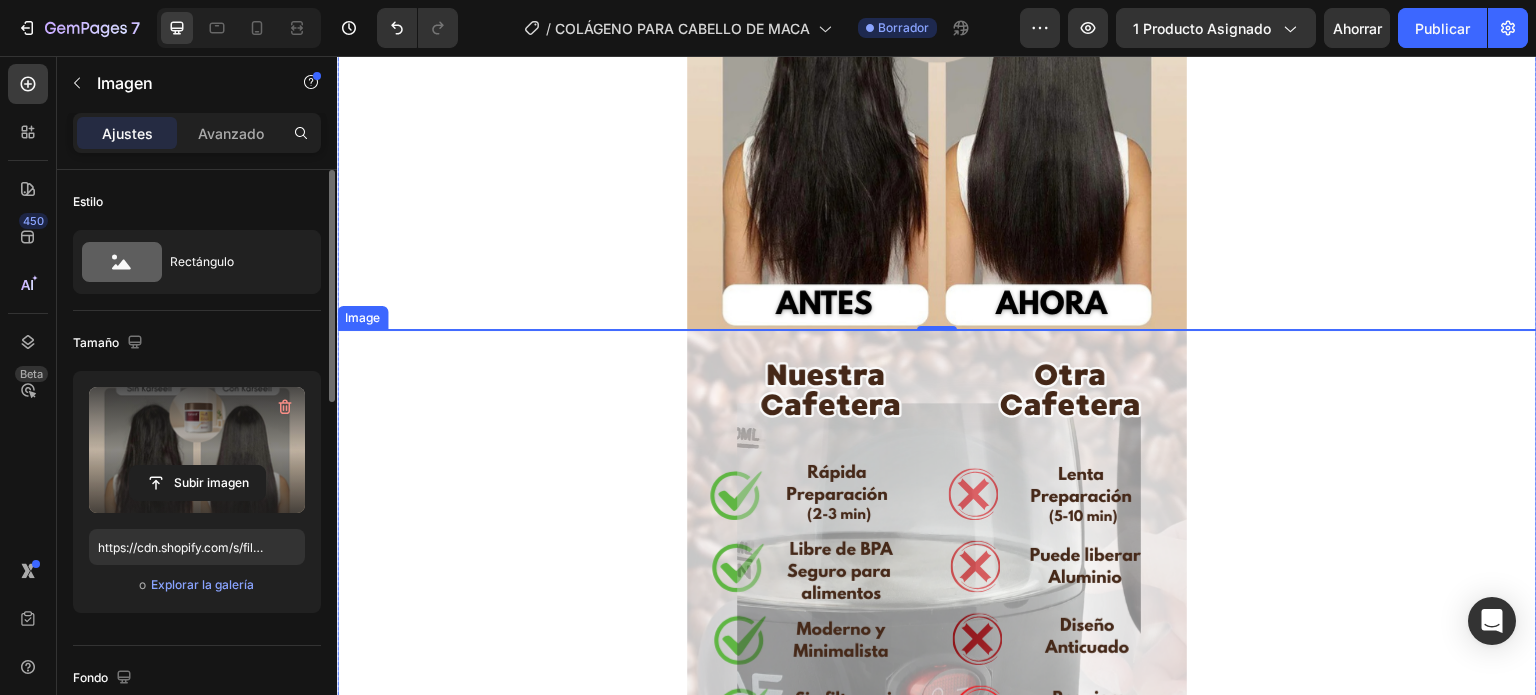 scroll, scrollTop: 1000, scrollLeft: 0, axis: vertical 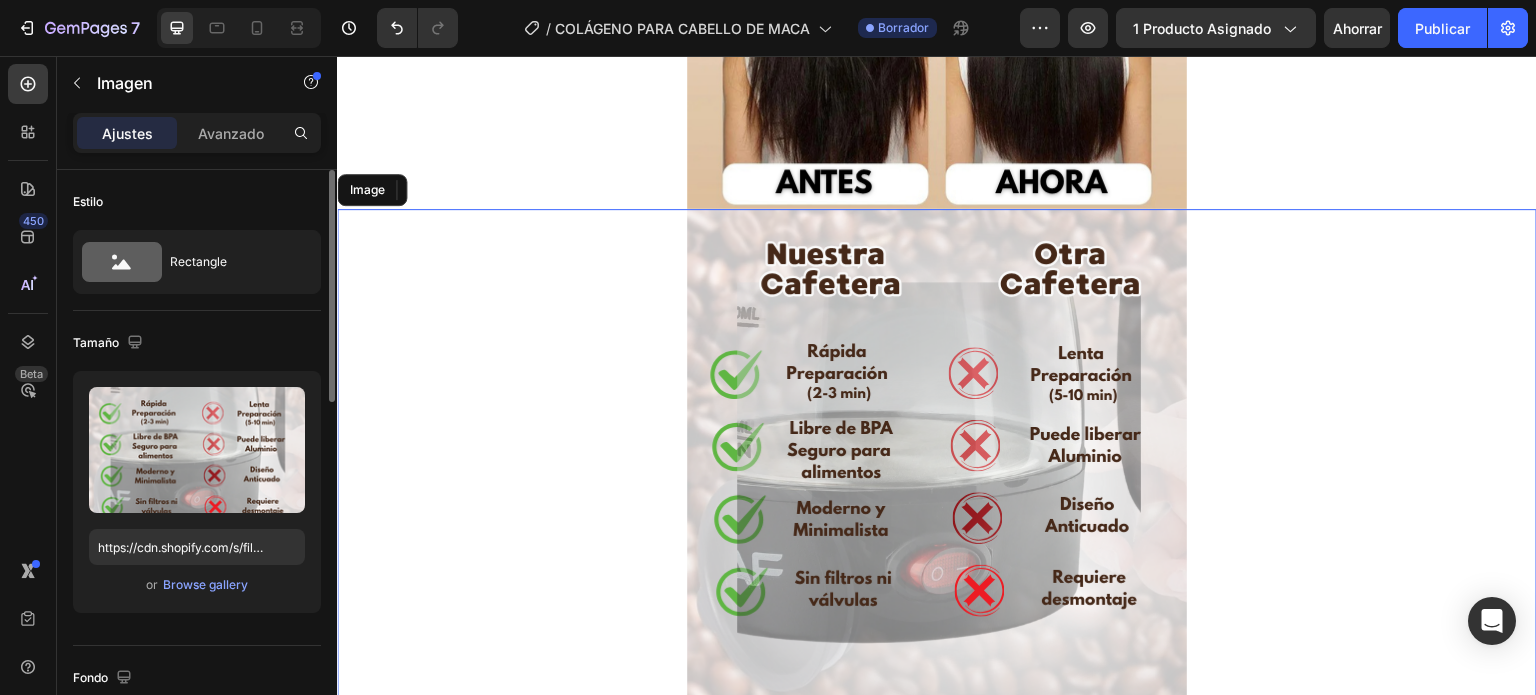 click at bounding box center [937, 459] 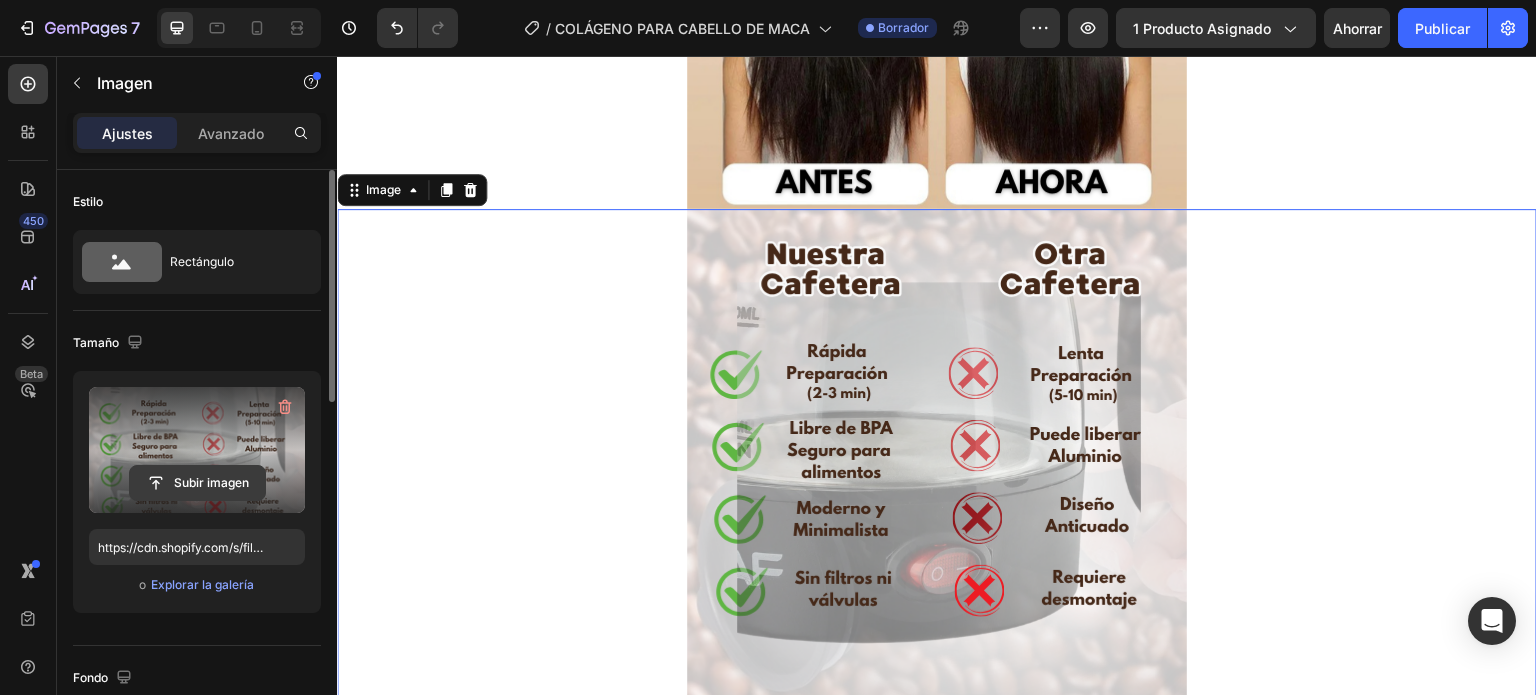 click 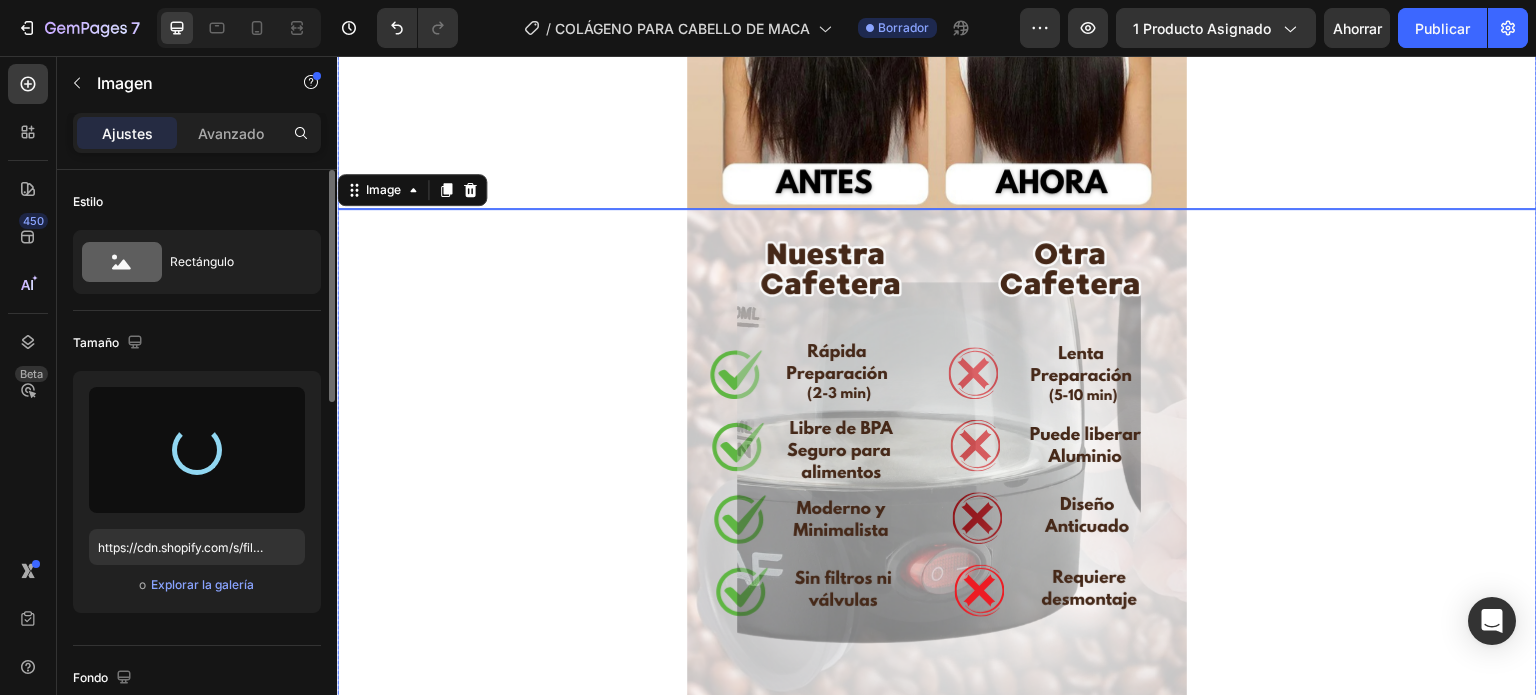 scroll, scrollTop: 1100, scrollLeft: 0, axis: vertical 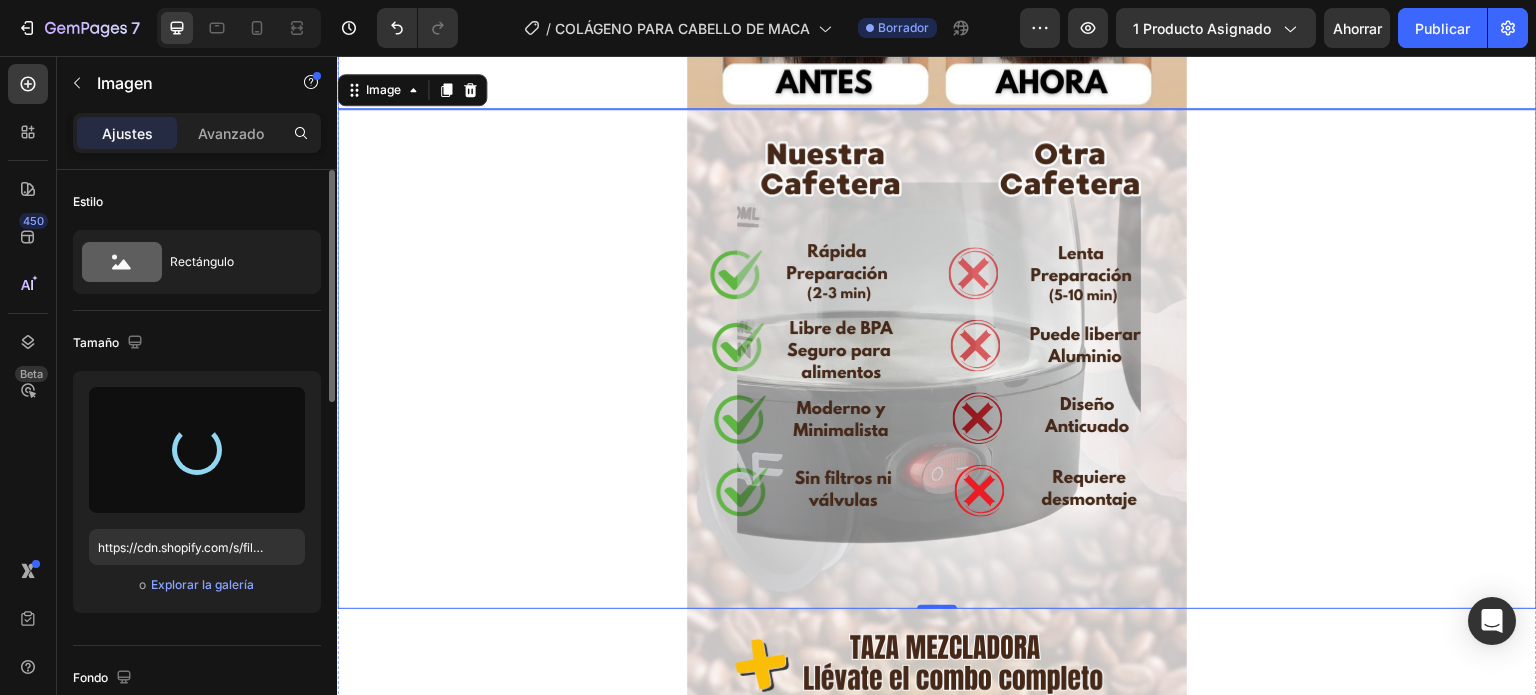 type on "https://cdn.shopify.com/s/files/1/0695/8920/5161/files/gempages_[PRODUCT_ID].png" 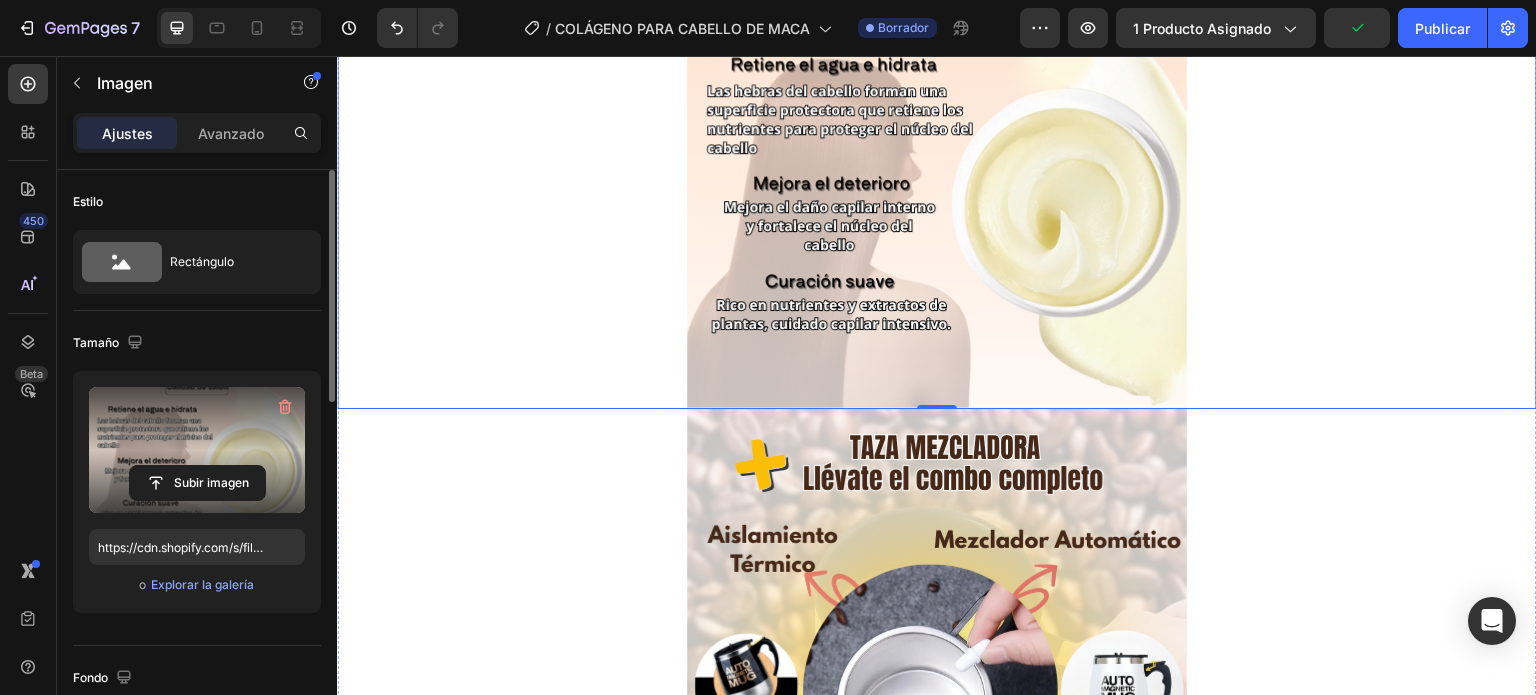 scroll, scrollTop: 1500, scrollLeft: 0, axis: vertical 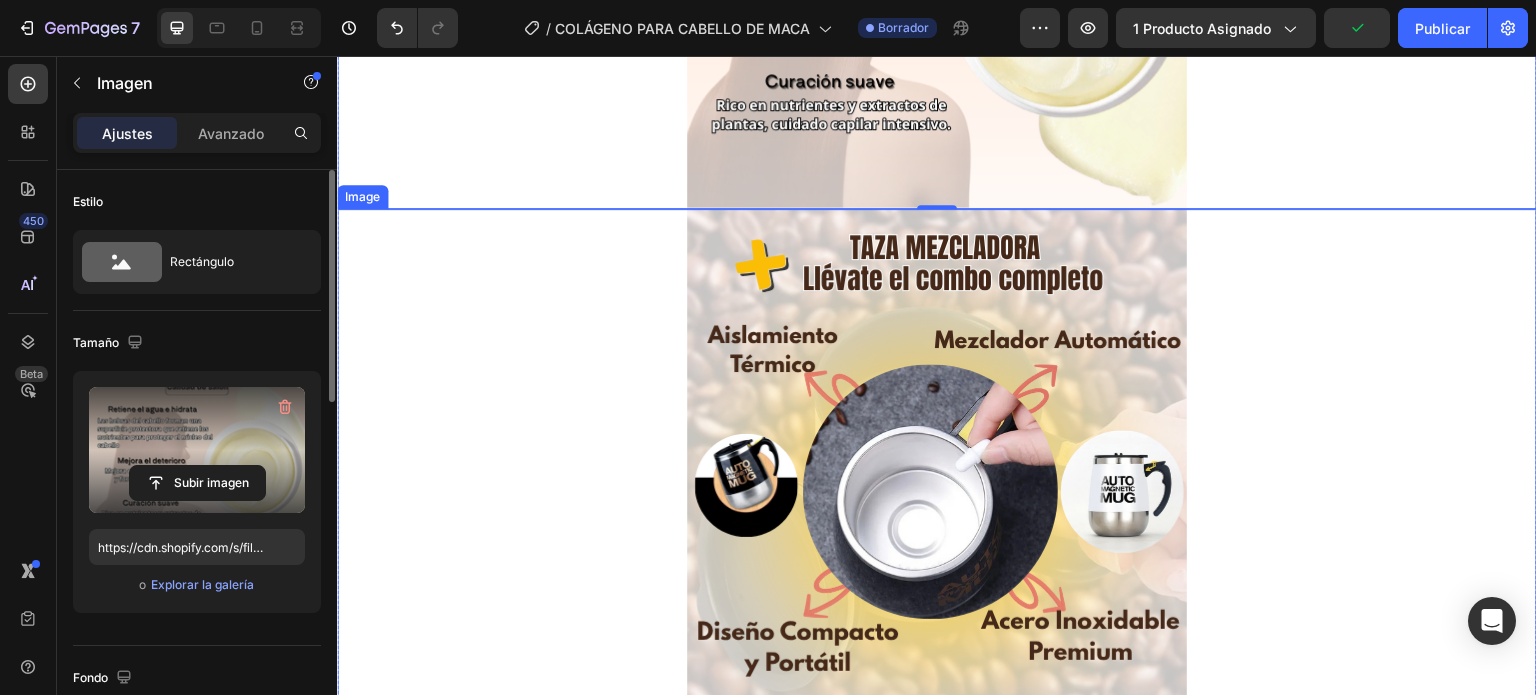 click at bounding box center (937, 459) 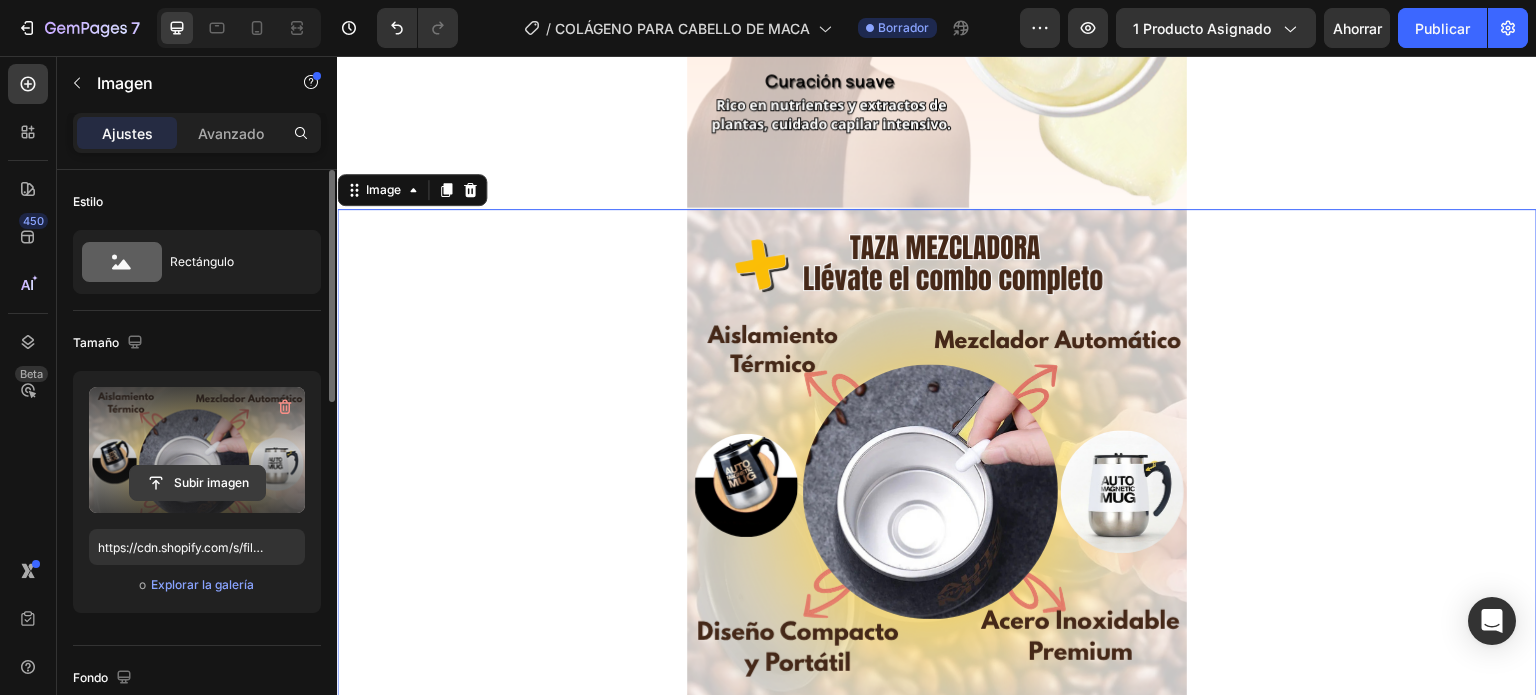 click 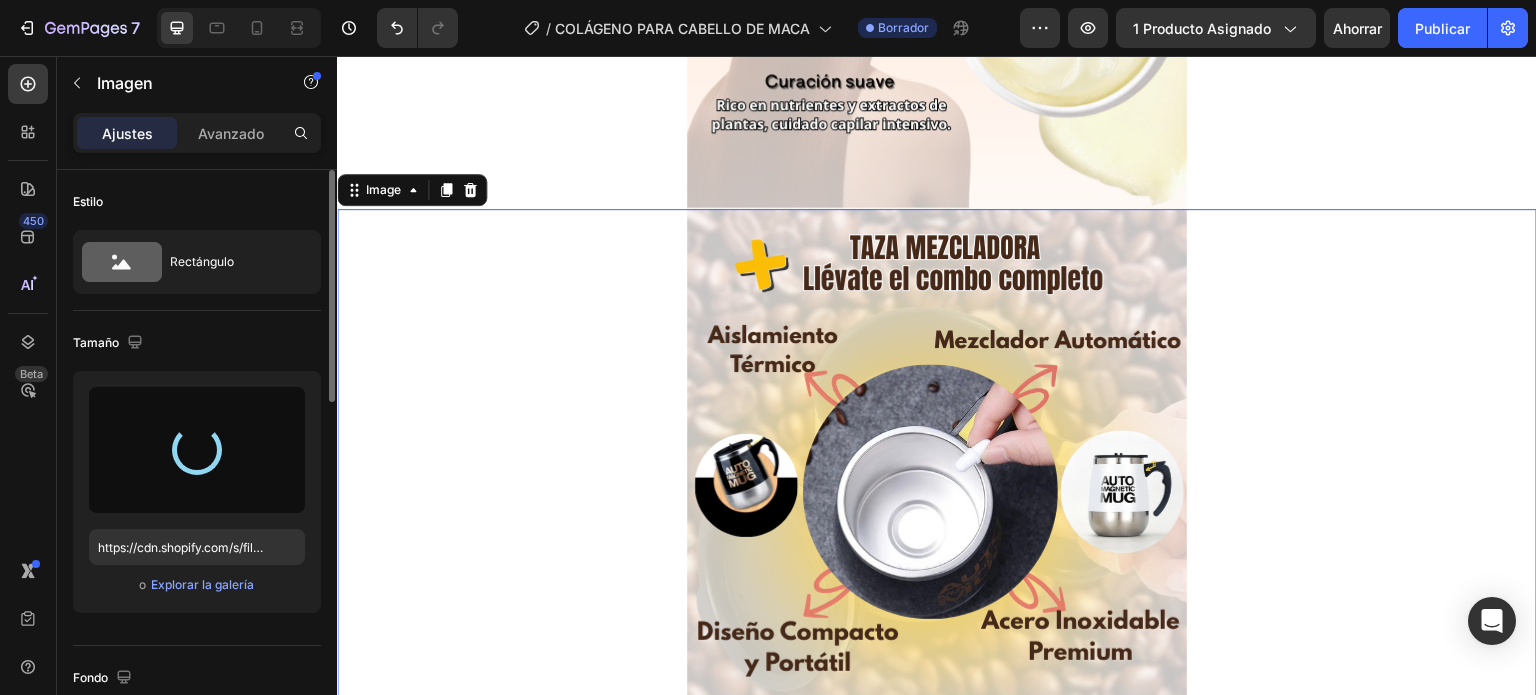 type on "https://cdn.shopify.com/s/files/1/0695/8920/5161/files/gempages_[PRODUCT_ID].png" 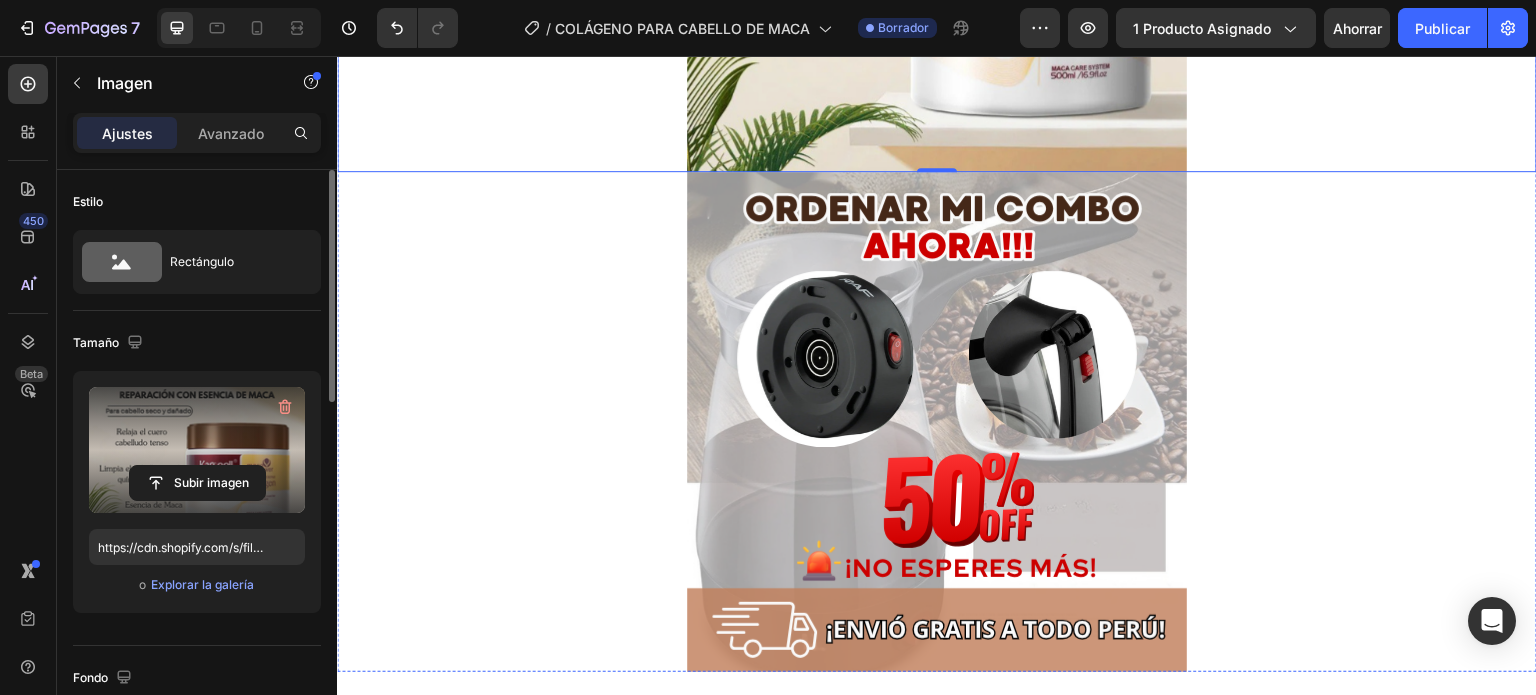 scroll, scrollTop: 2200, scrollLeft: 0, axis: vertical 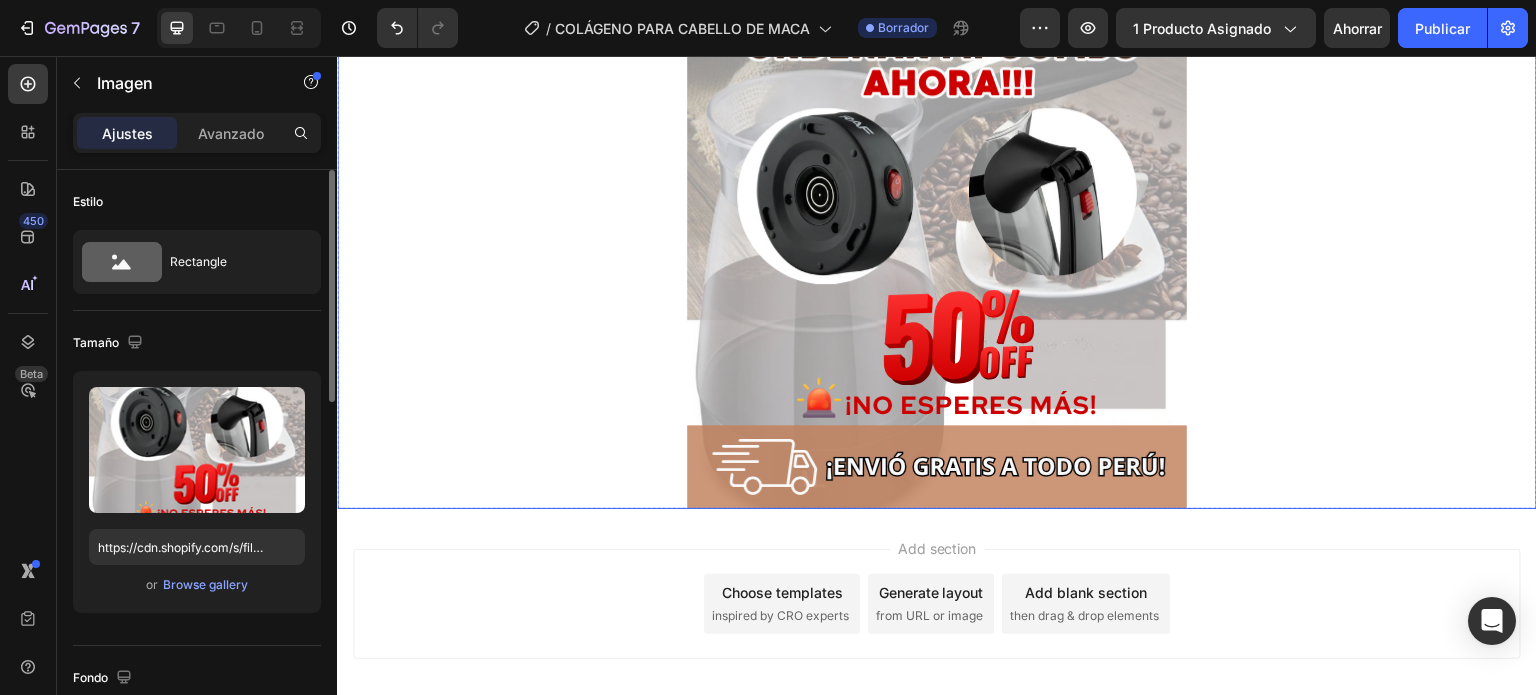 click at bounding box center (937, 259) 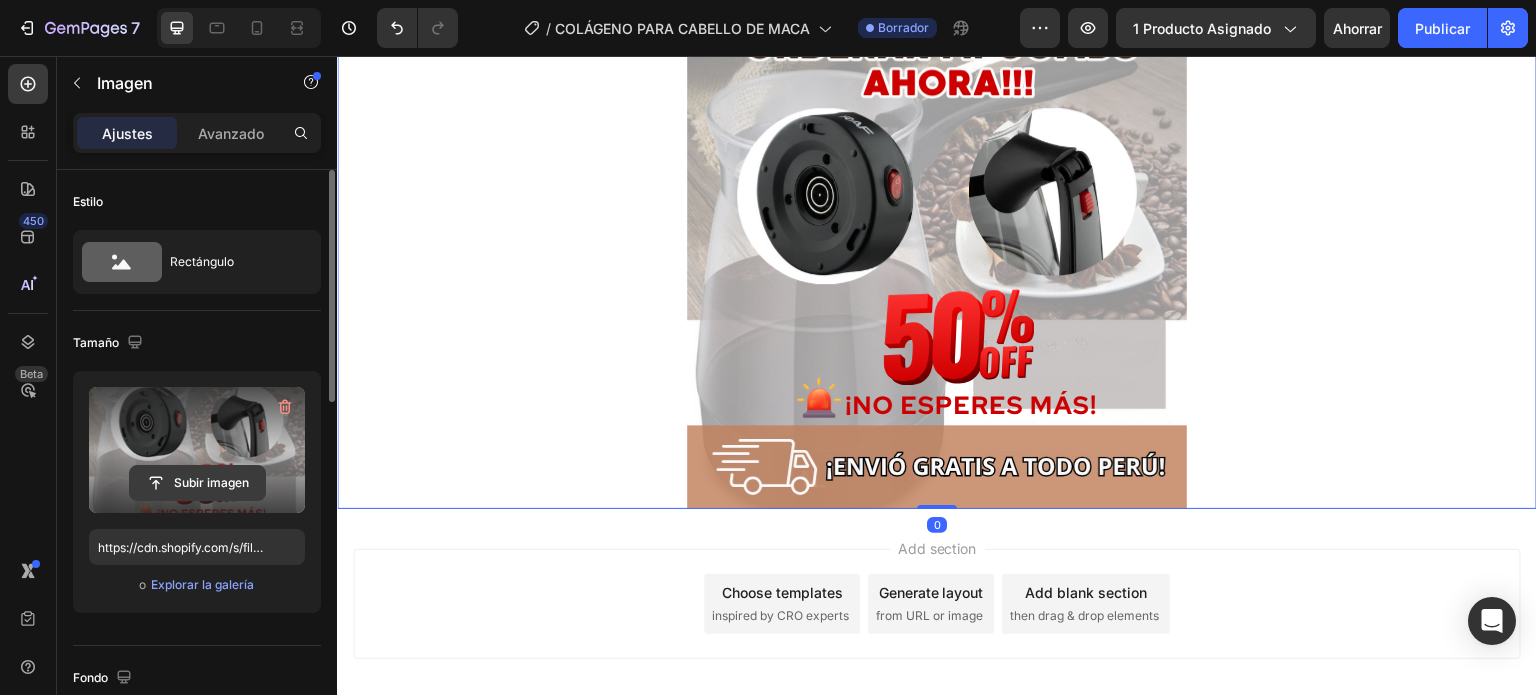 click 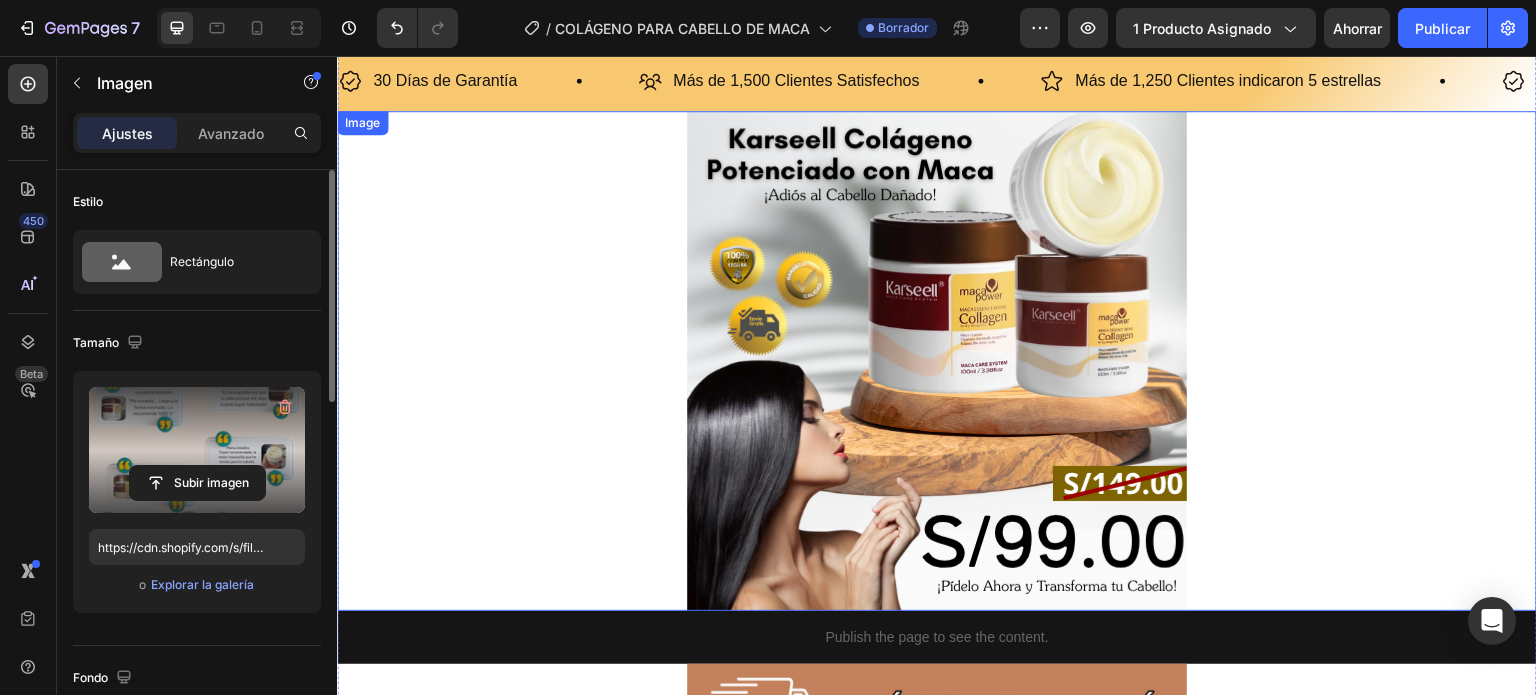 scroll, scrollTop: 0, scrollLeft: 0, axis: both 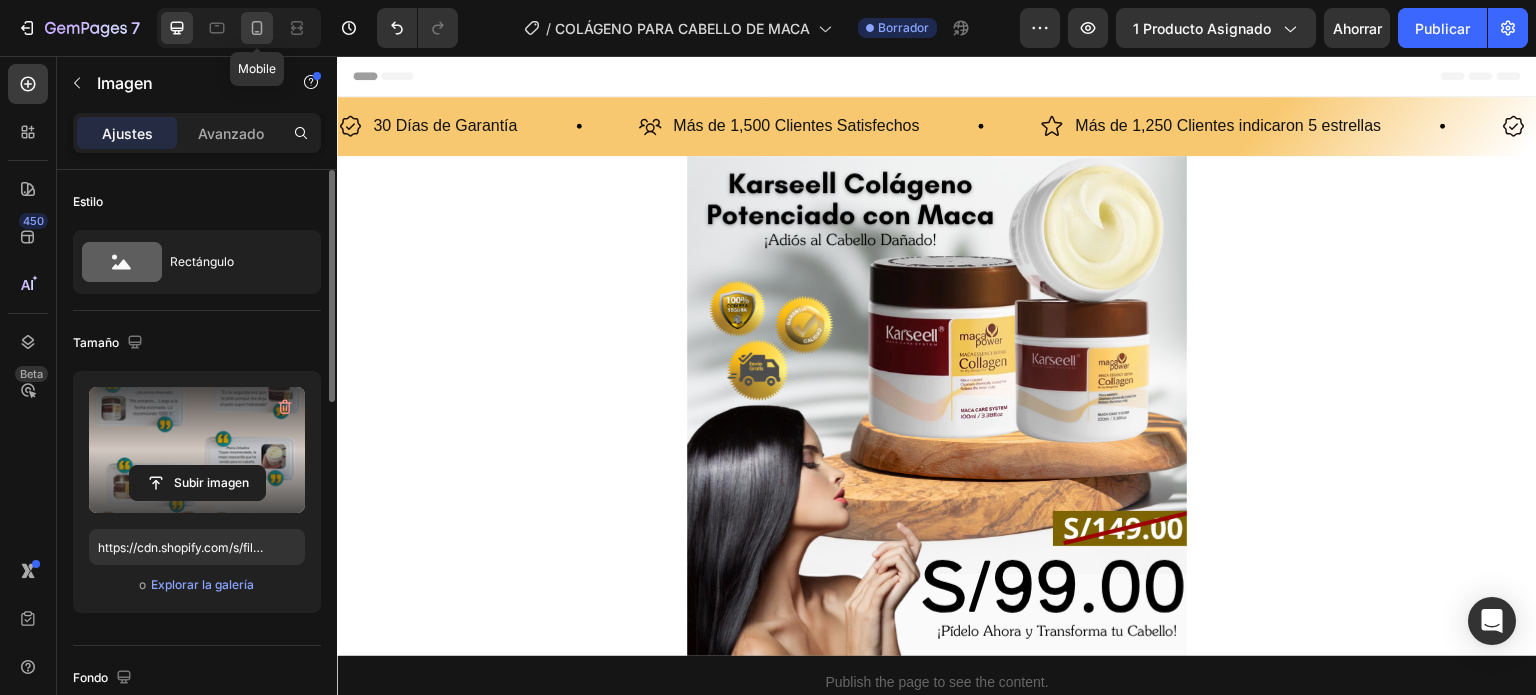 click 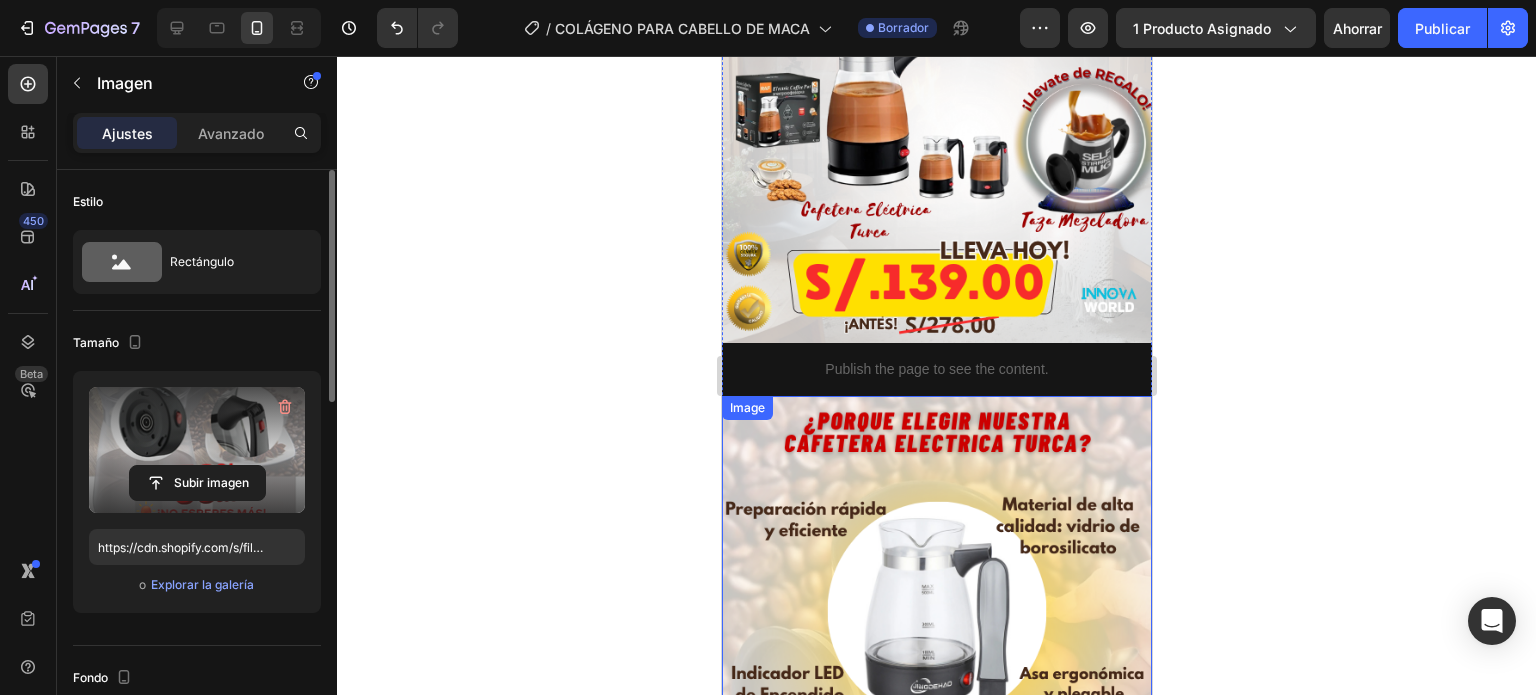 scroll, scrollTop: 0, scrollLeft: 0, axis: both 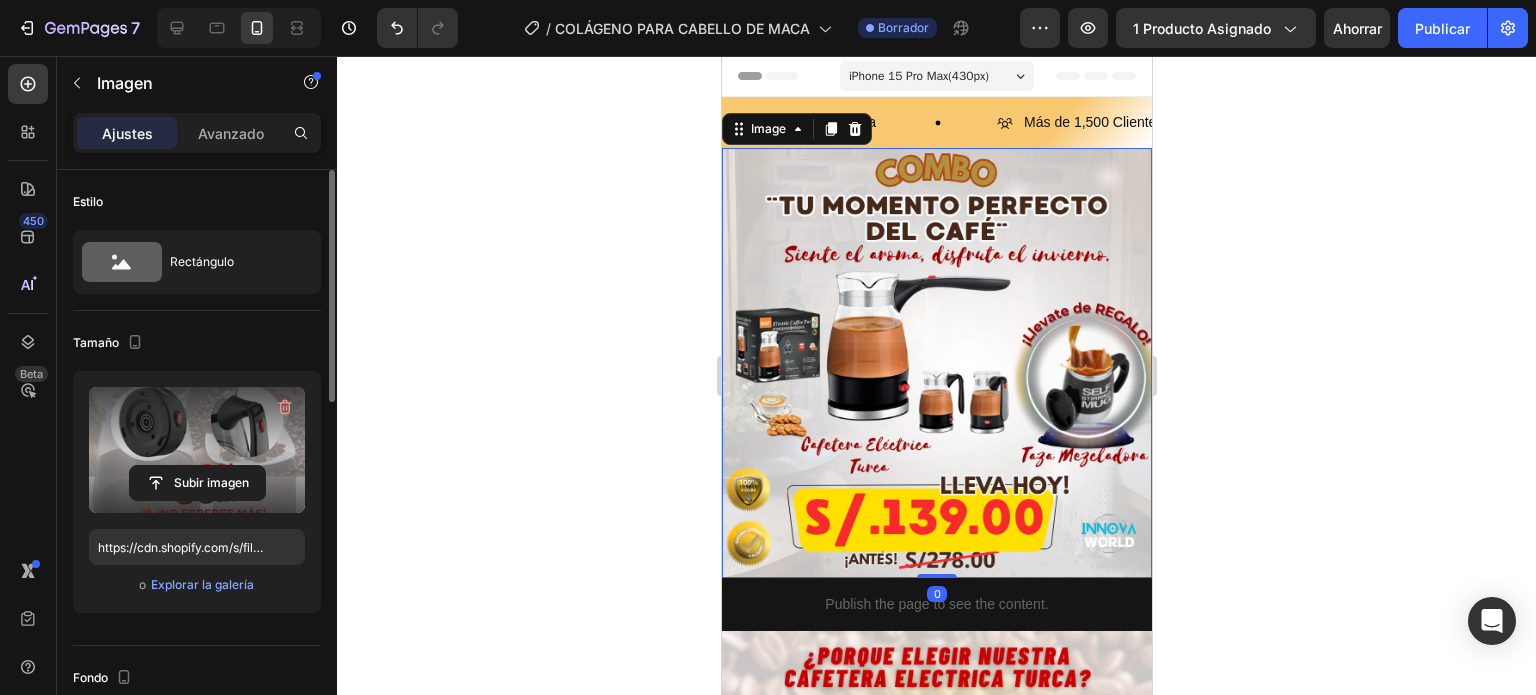 click at bounding box center (936, 363) 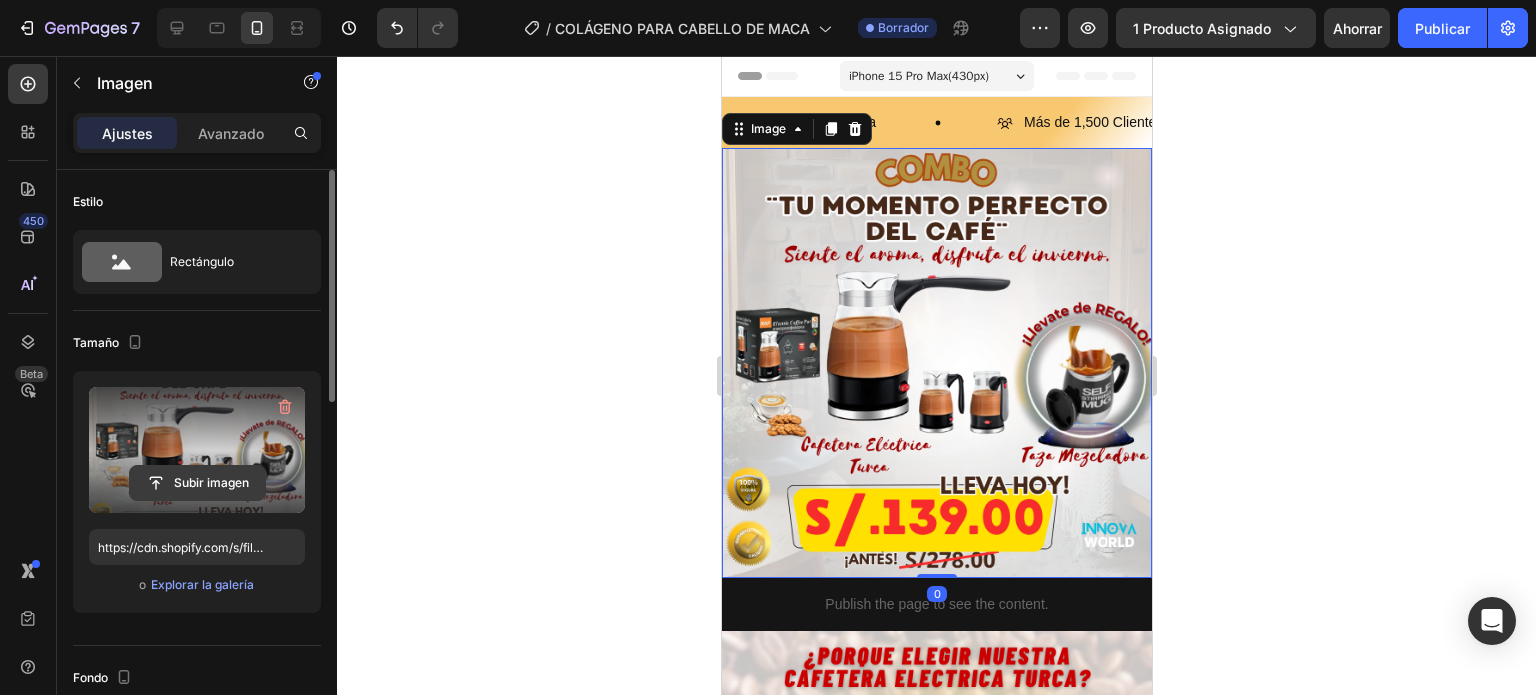 click 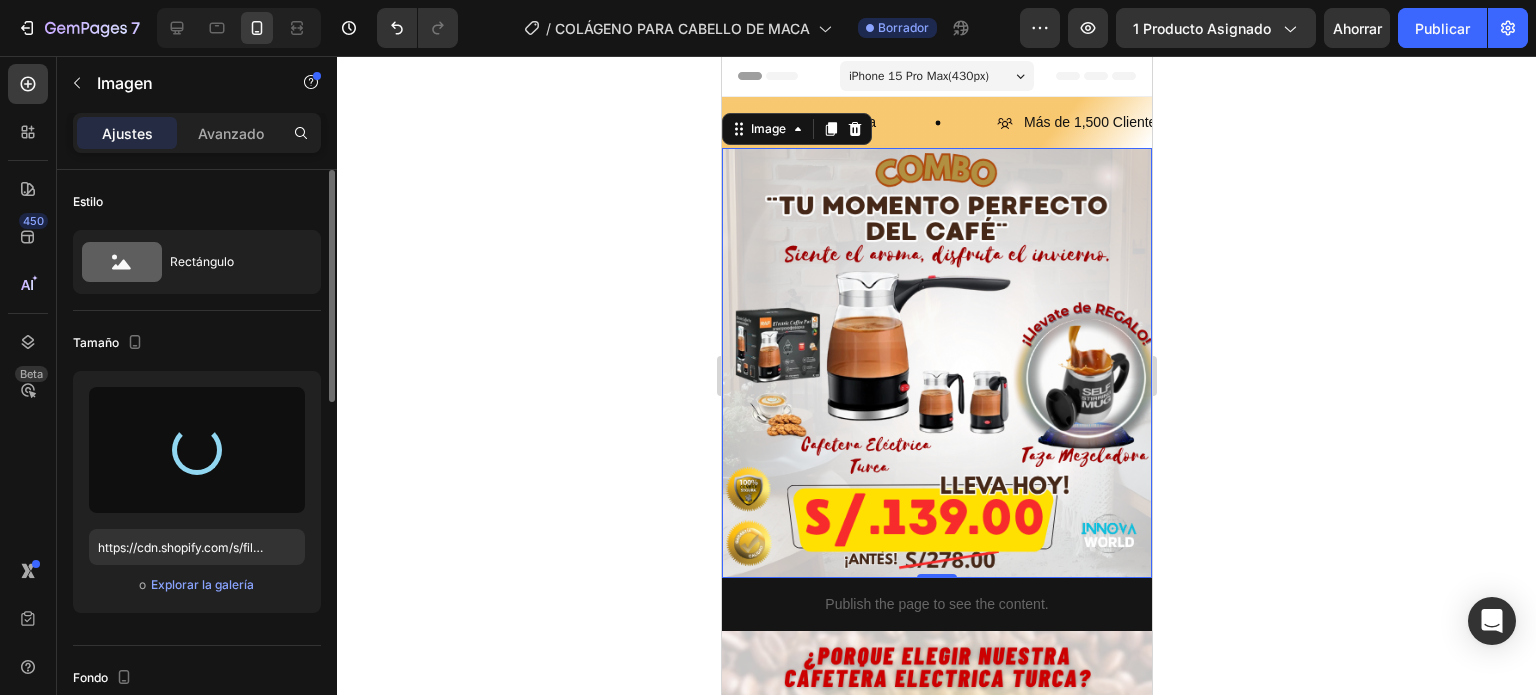 type on "https://cdn.shopify.com/s/files/1/0695/8920/5161/files/gempages_[PRODUCT_ID].png" 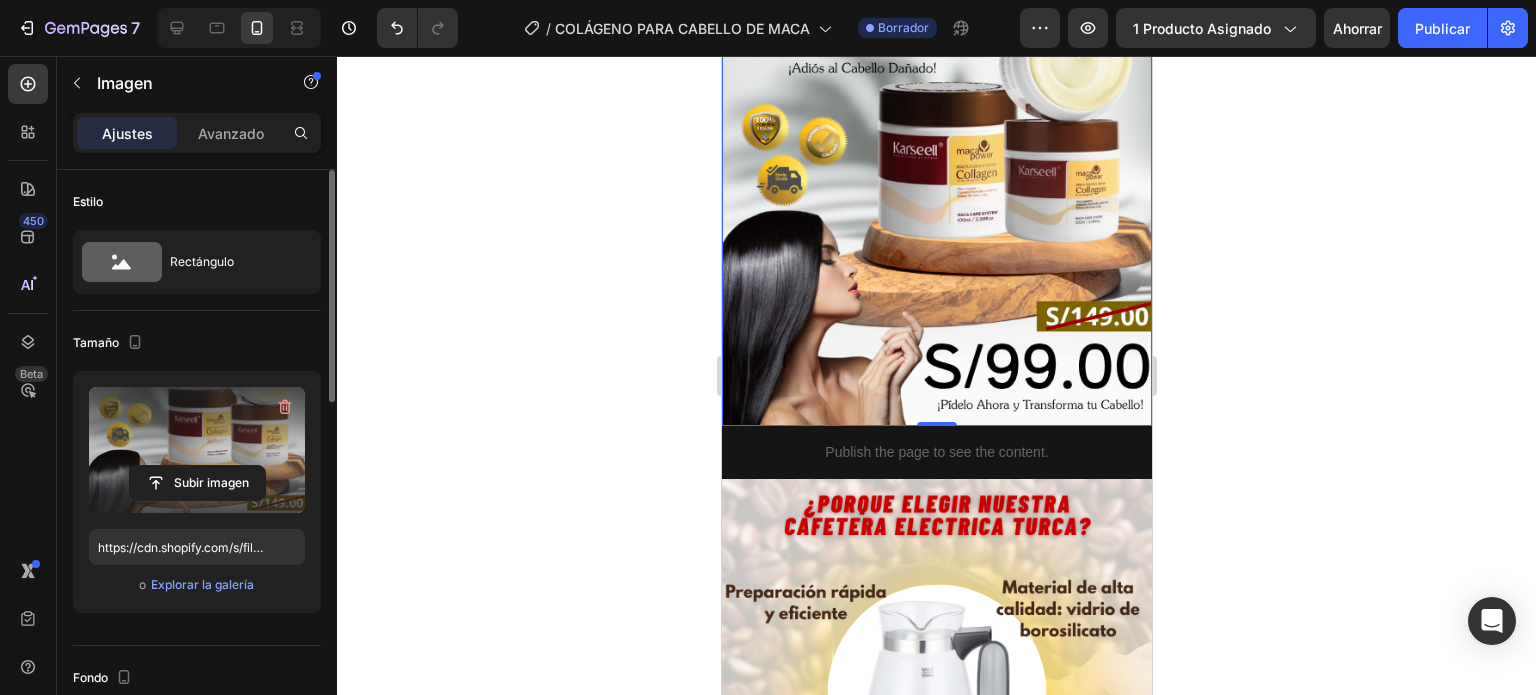 scroll, scrollTop: 500, scrollLeft: 0, axis: vertical 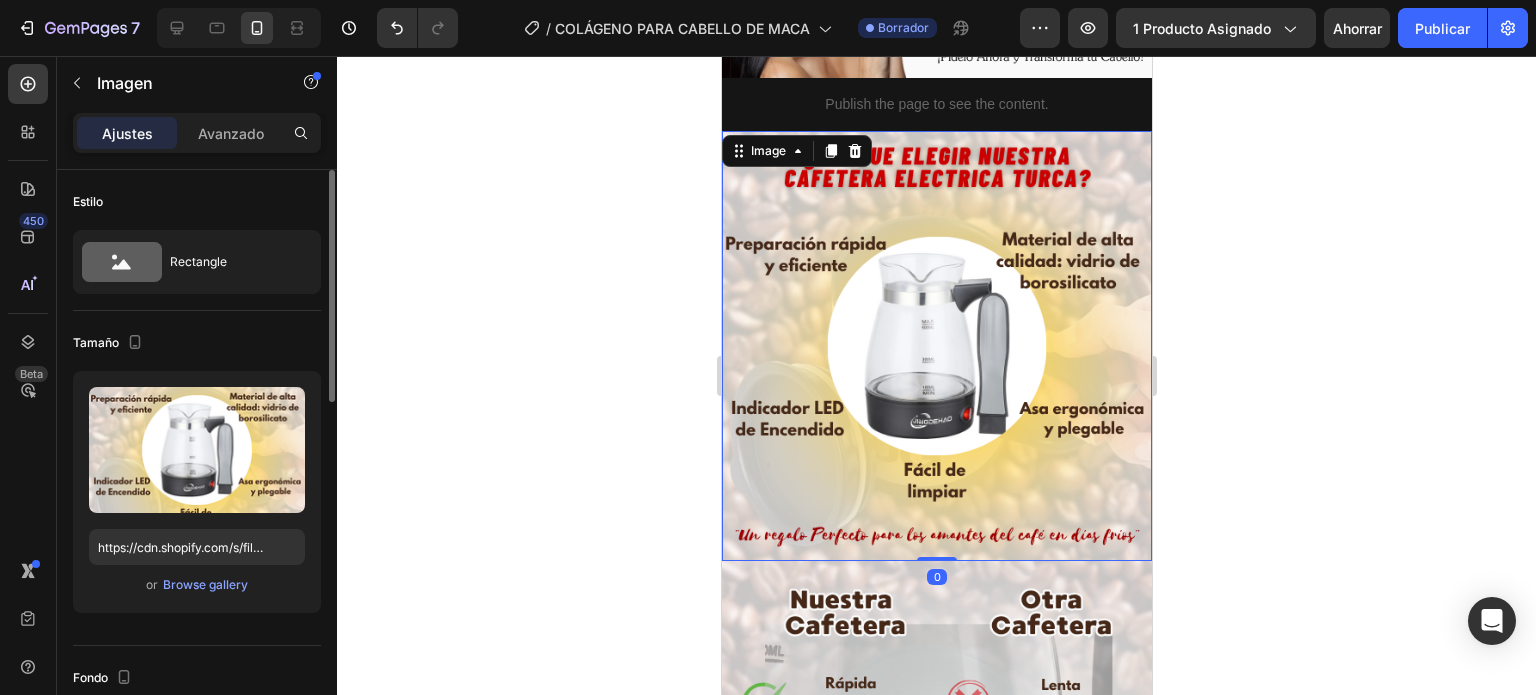 click at bounding box center [936, 346] 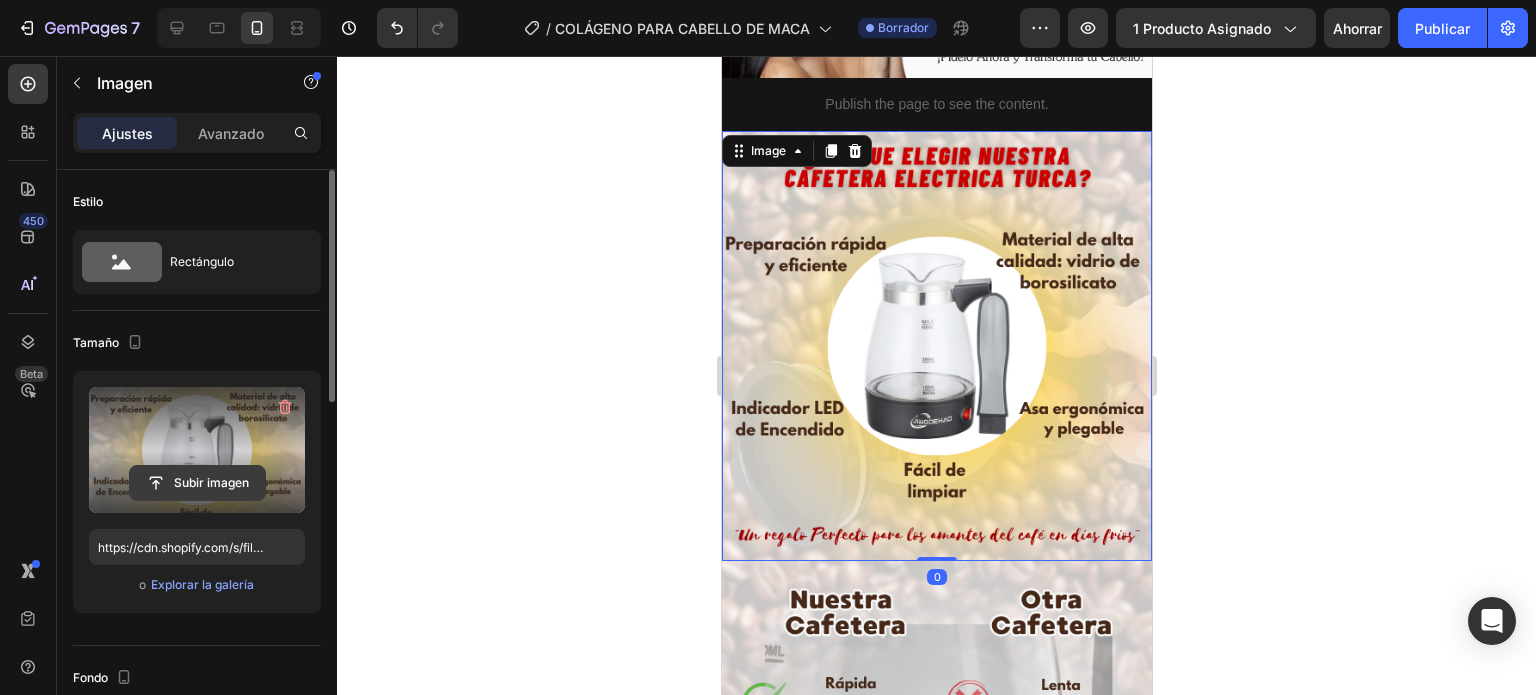 click 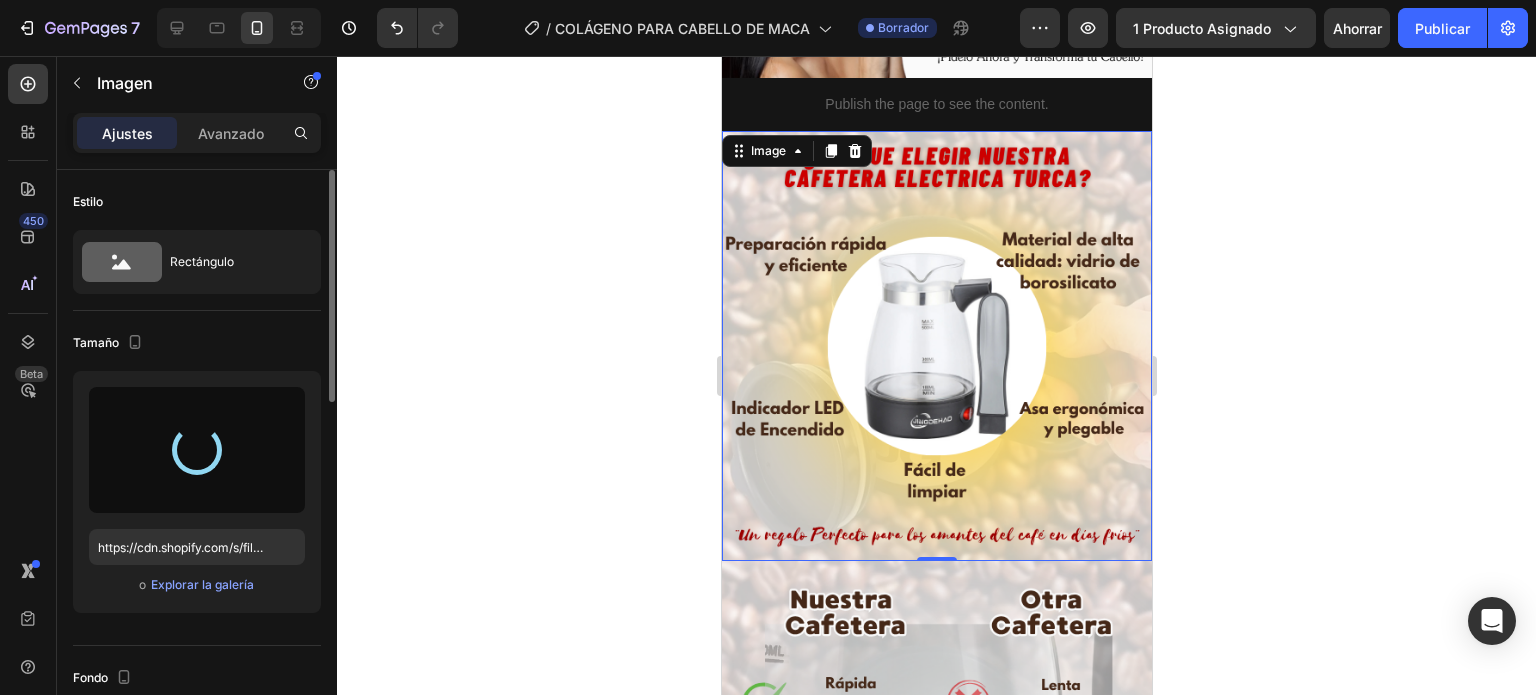 type on "https://cdn.shopify.com/s/files/1/0695/8920/5161/files/gempages_[PRODUCT_ID].png" 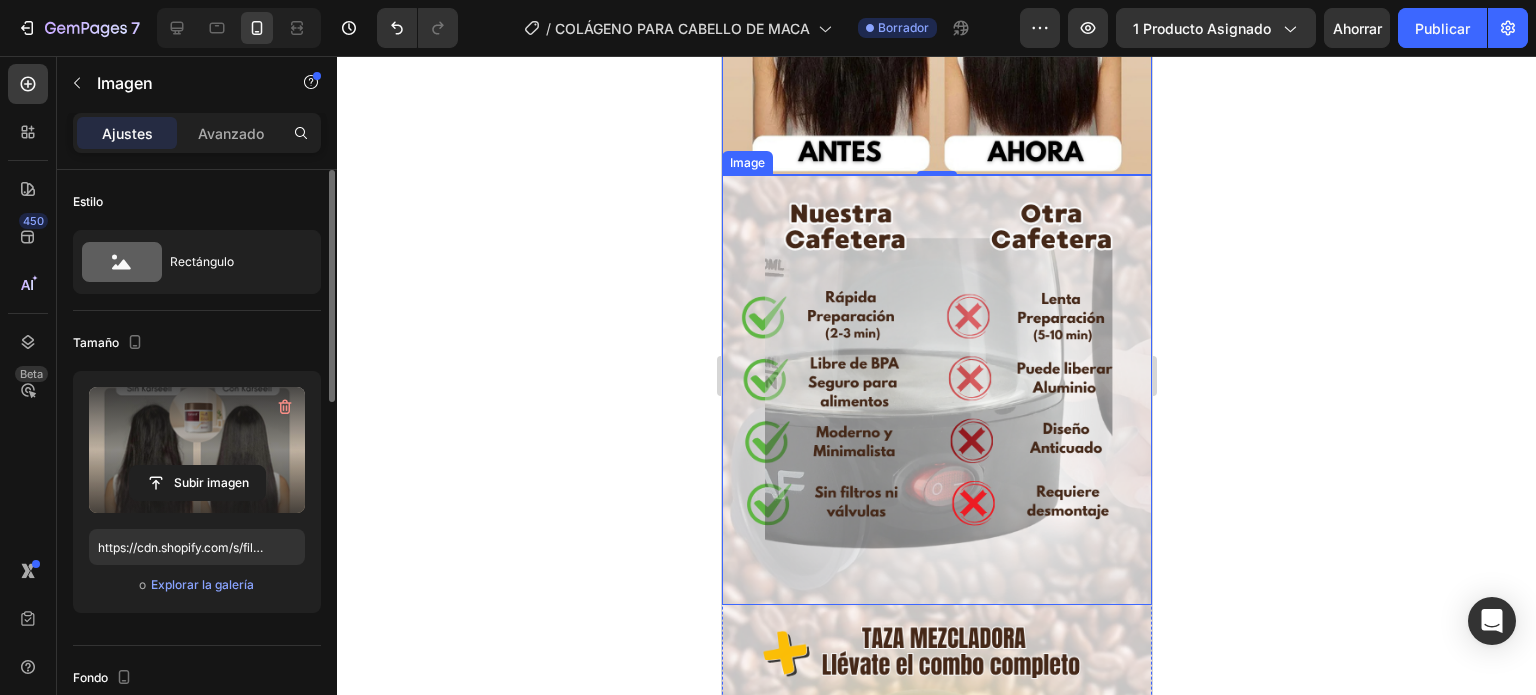 scroll, scrollTop: 900, scrollLeft: 0, axis: vertical 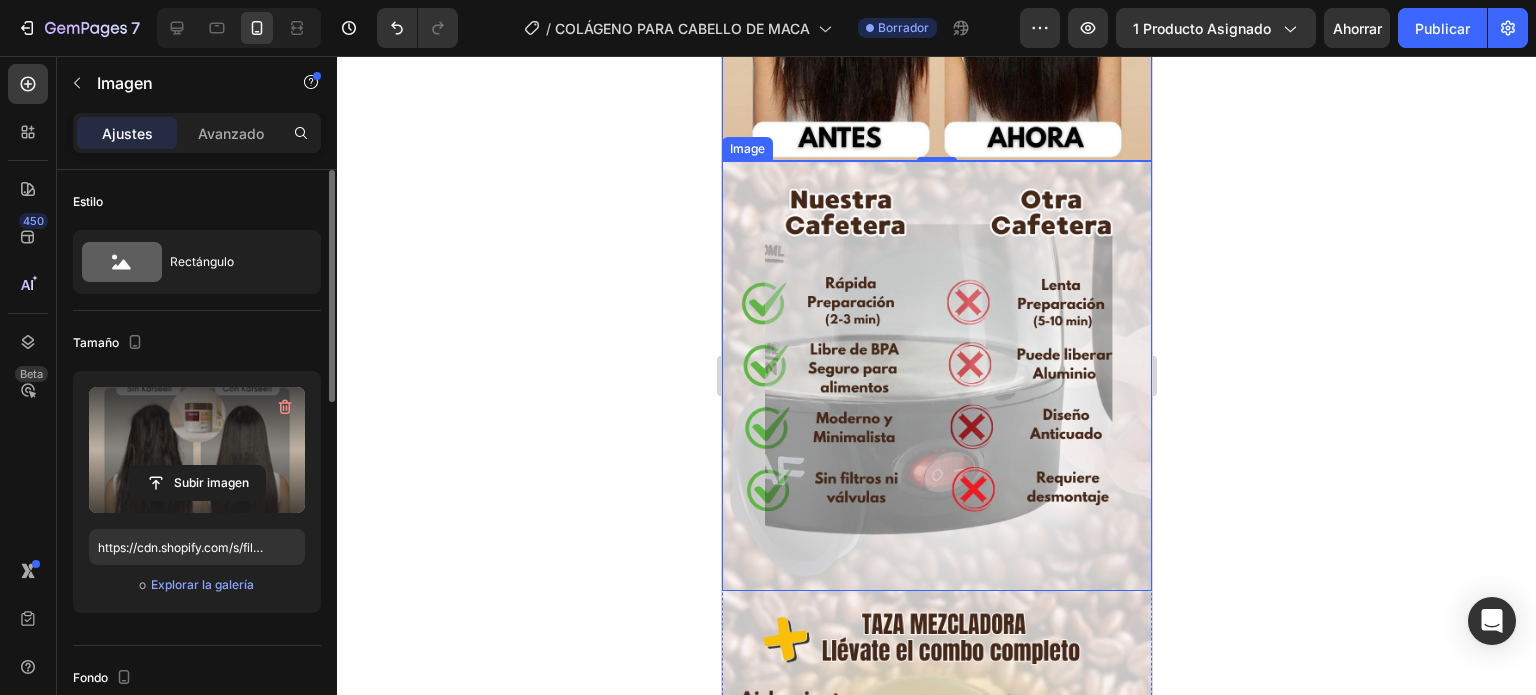 click at bounding box center [936, 376] 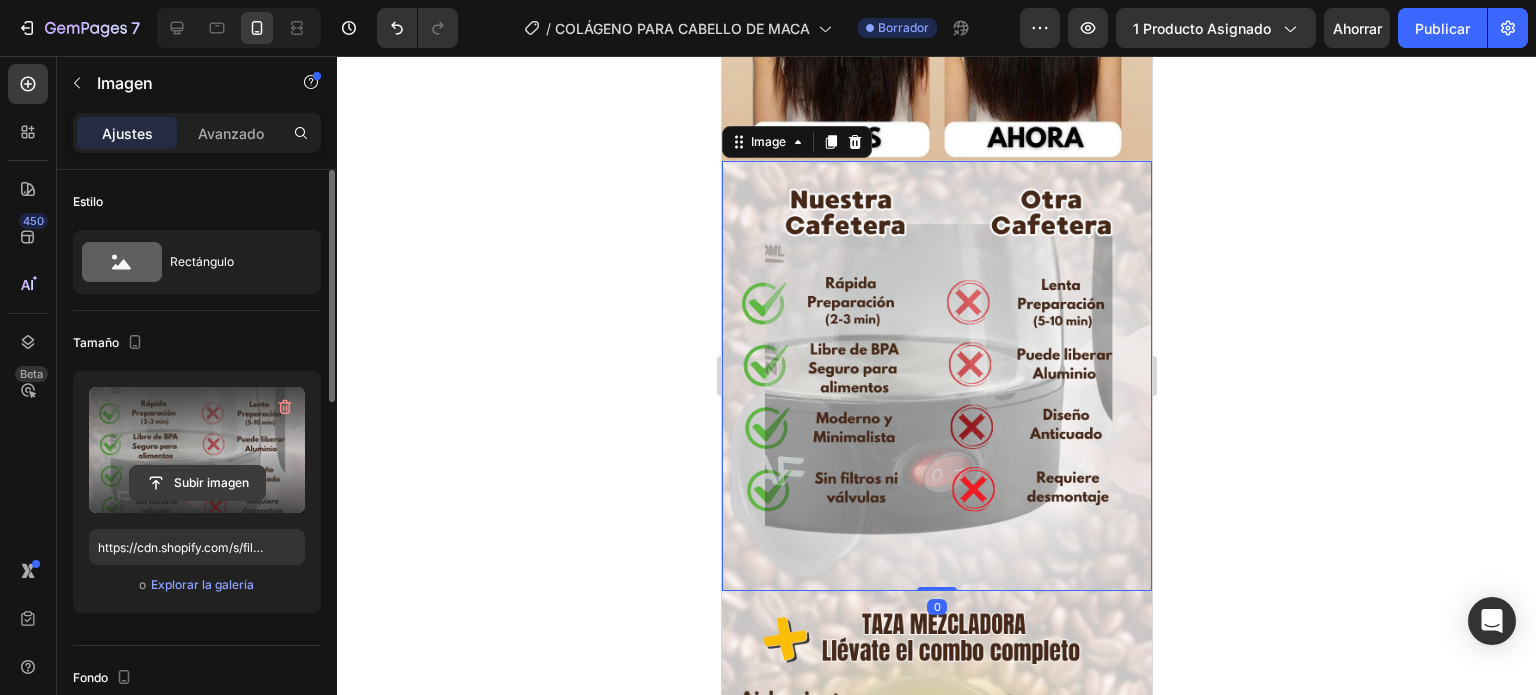 click 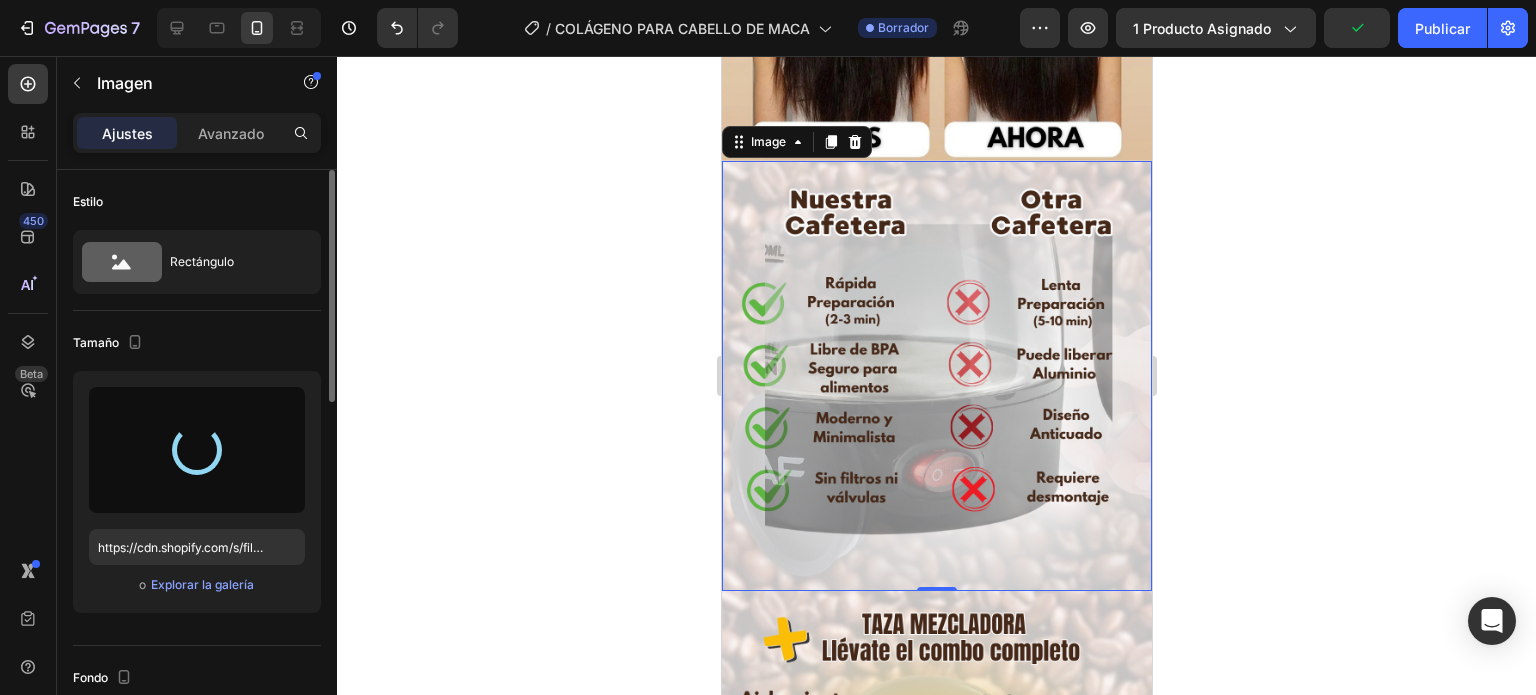 type on "https://cdn.shopify.com/s/files/1/0695/8920/5161/files/gempages_[PRODUCT_ID].png" 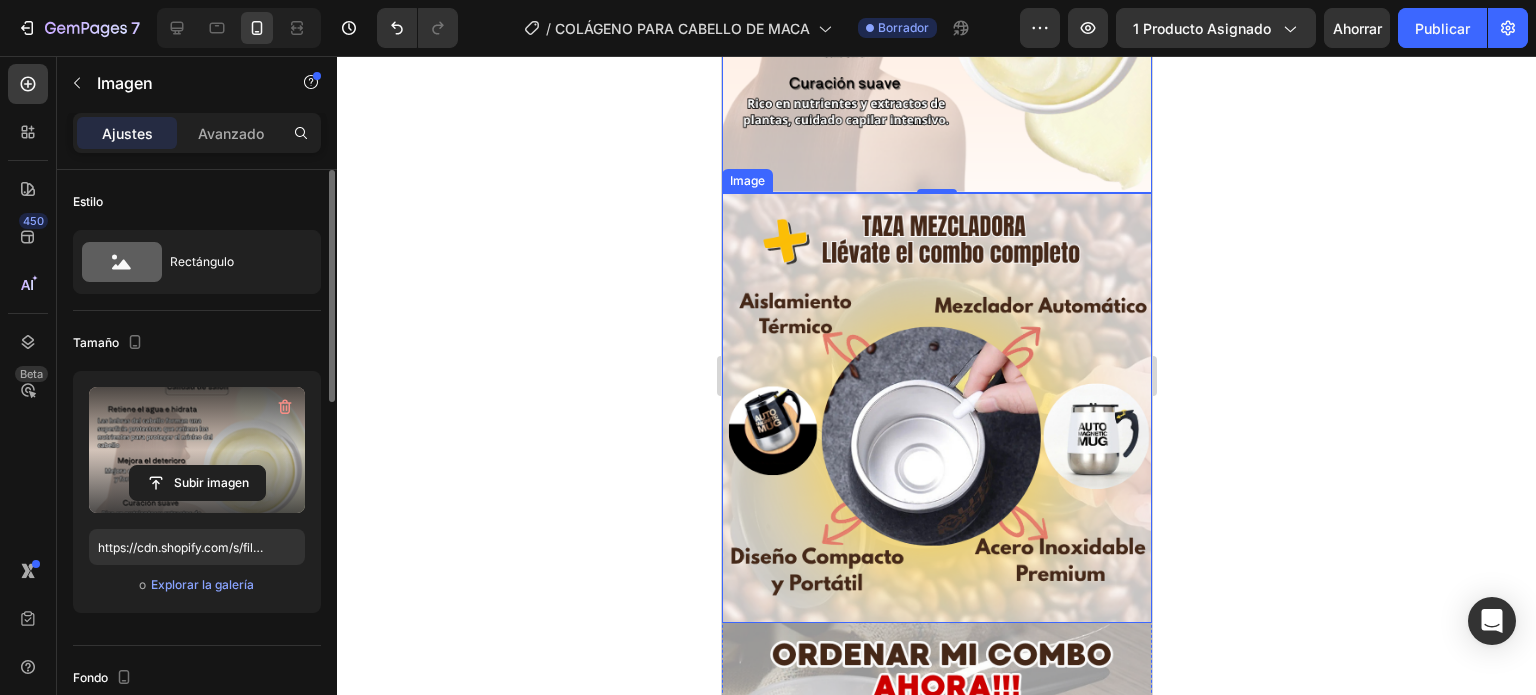 scroll, scrollTop: 1300, scrollLeft: 0, axis: vertical 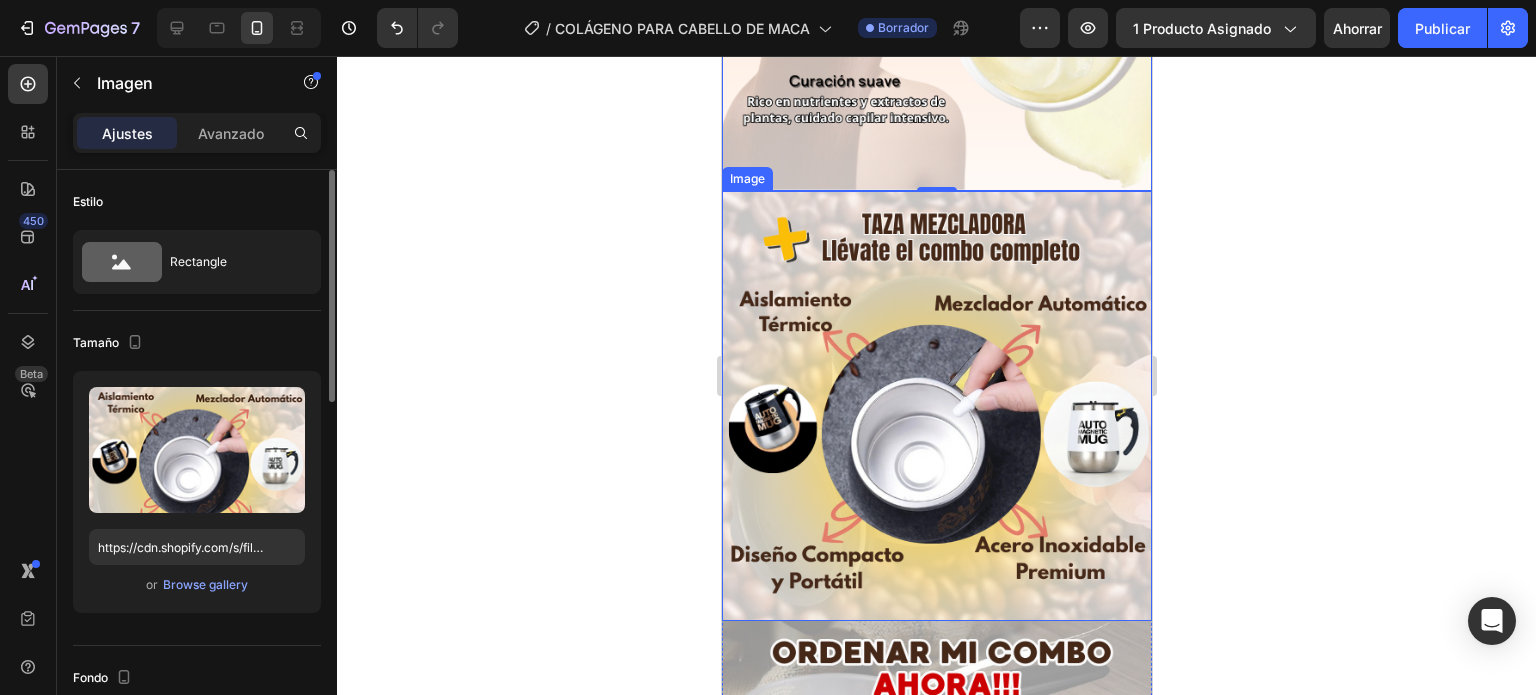 click at bounding box center [936, 406] 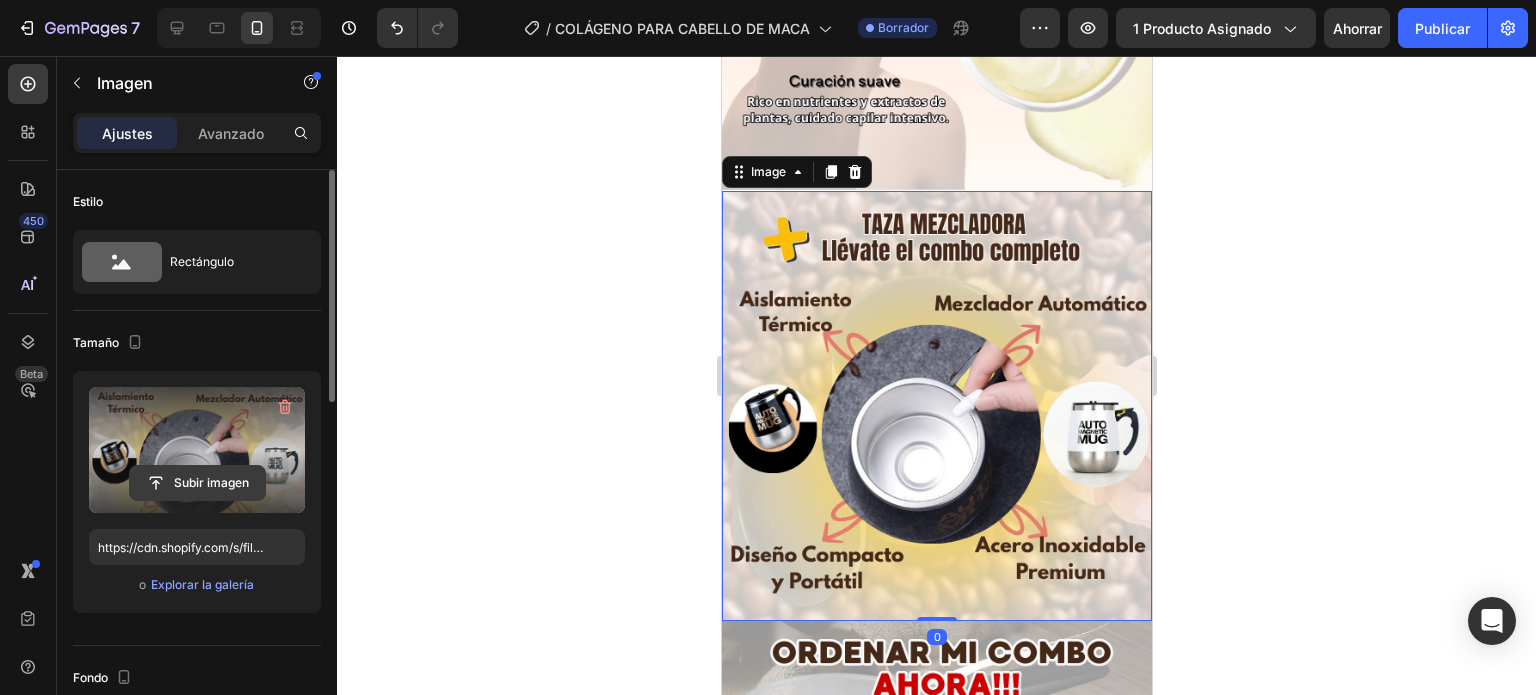 click 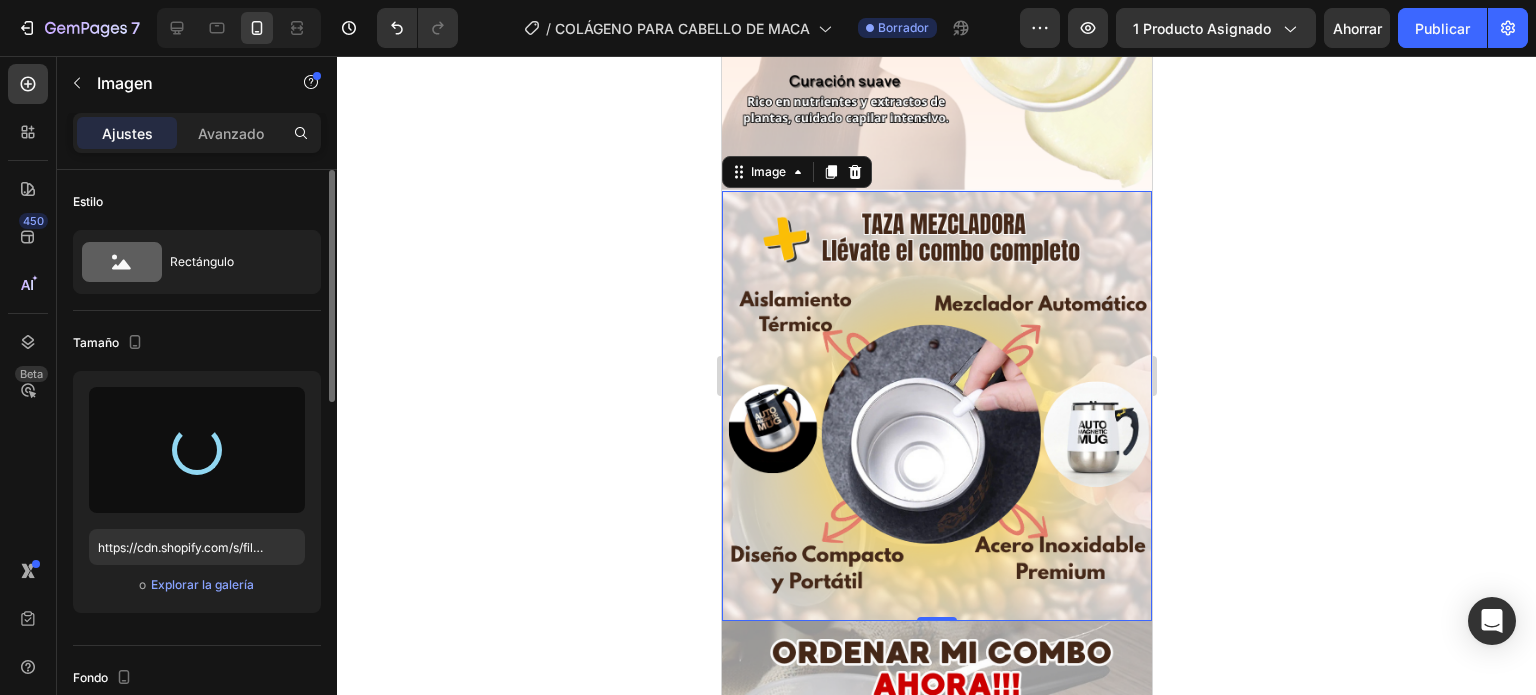 type on "https://cdn.shopify.com/s/files/1/0695/8920/5161/files/gempages_[PRODUCT_ID].png" 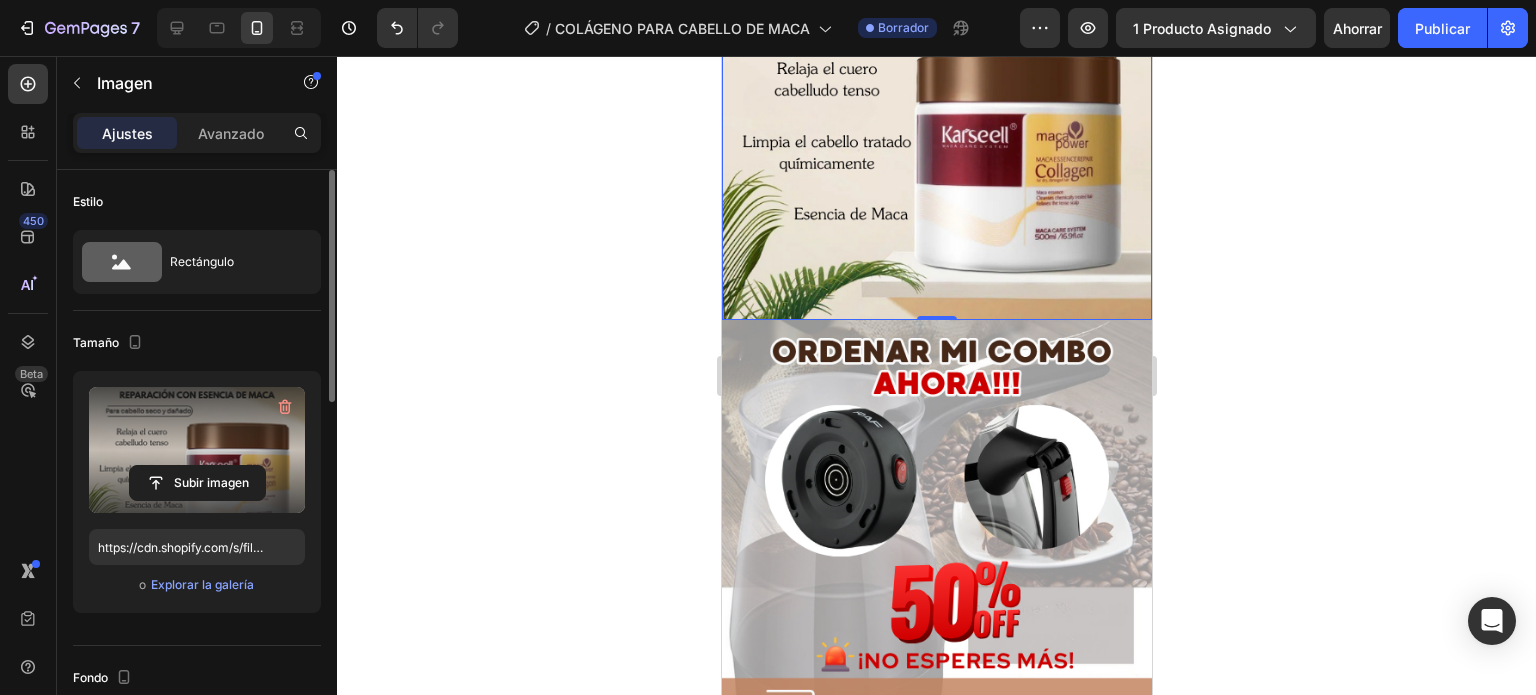 scroll, scrollTop: 1700, scrollLeft: 0, axis: vertical 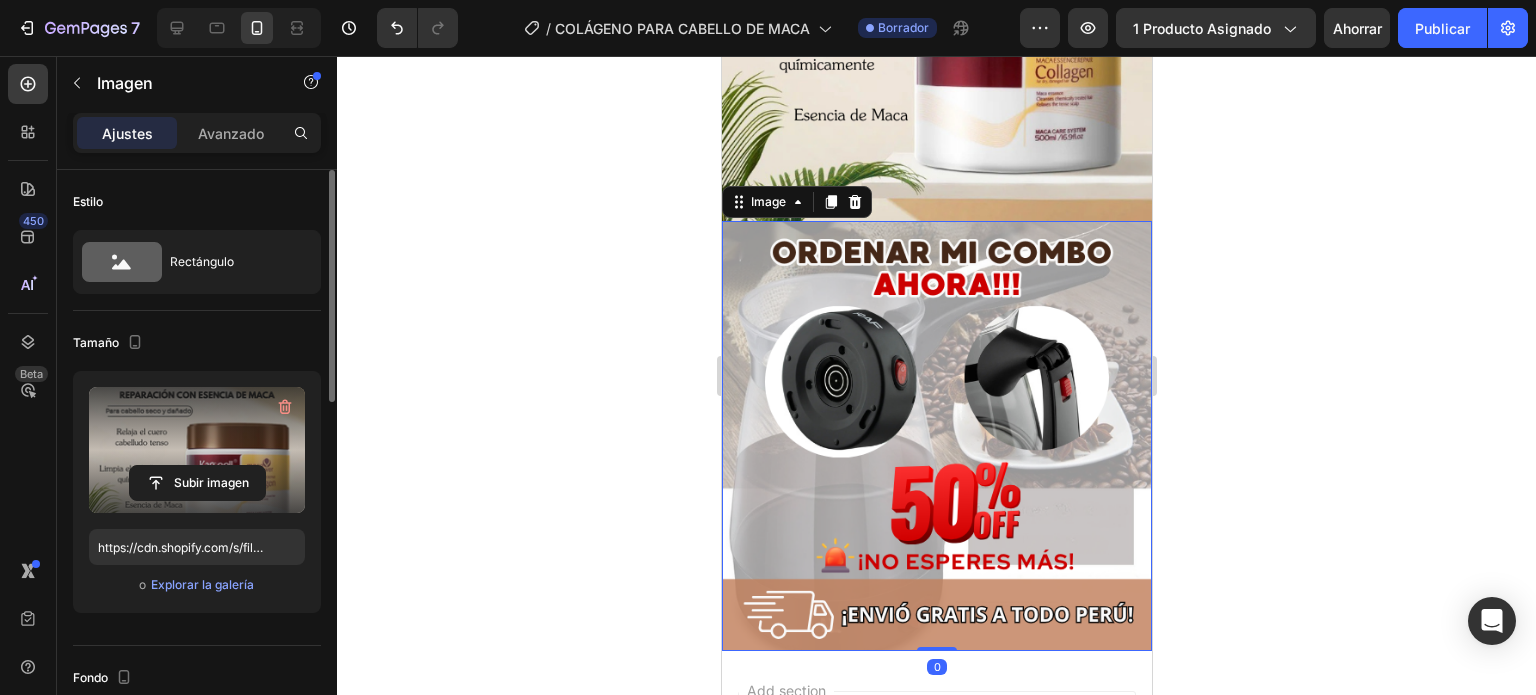 click at bounding box center [936, 436] 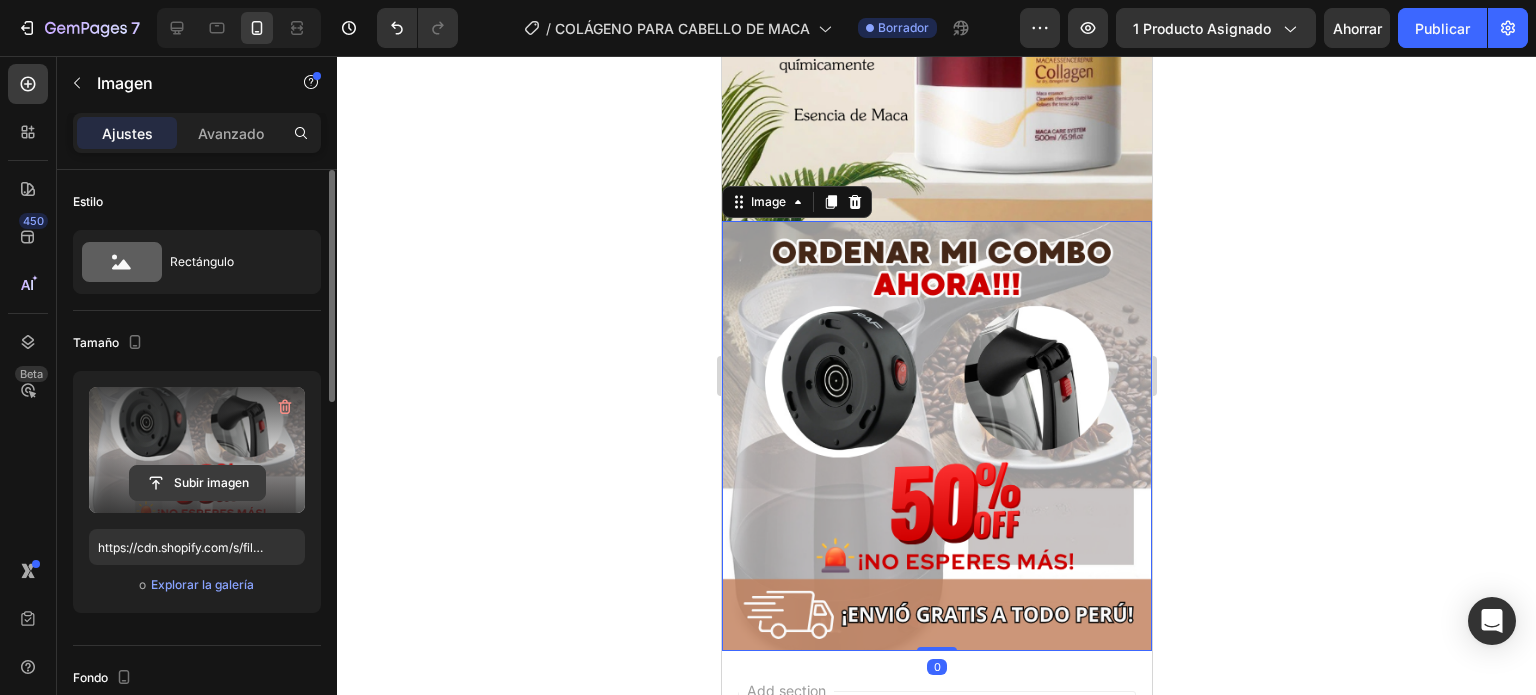 click 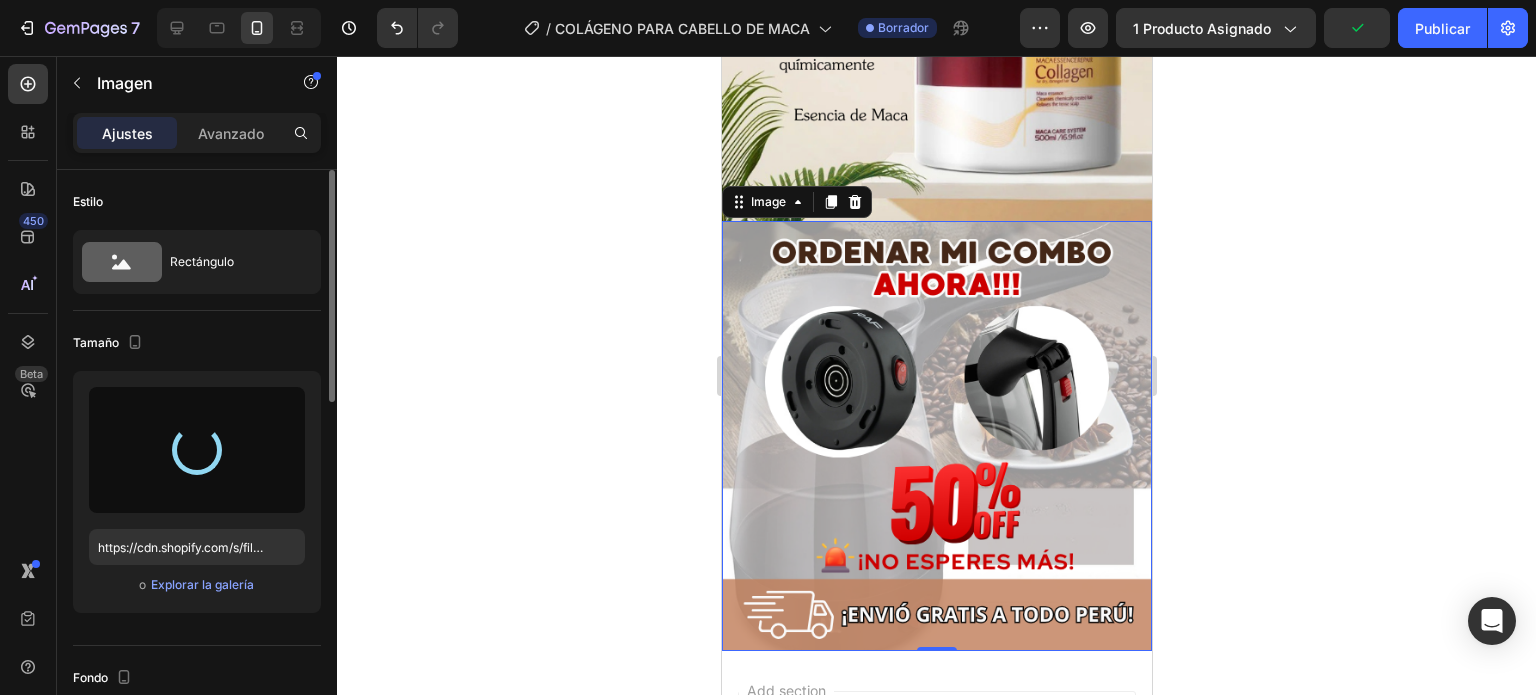 type on "https://cdn.shopify.com/s/files/1/0695/8920/5161/files/gempages_[PRODUCT_ID].png" 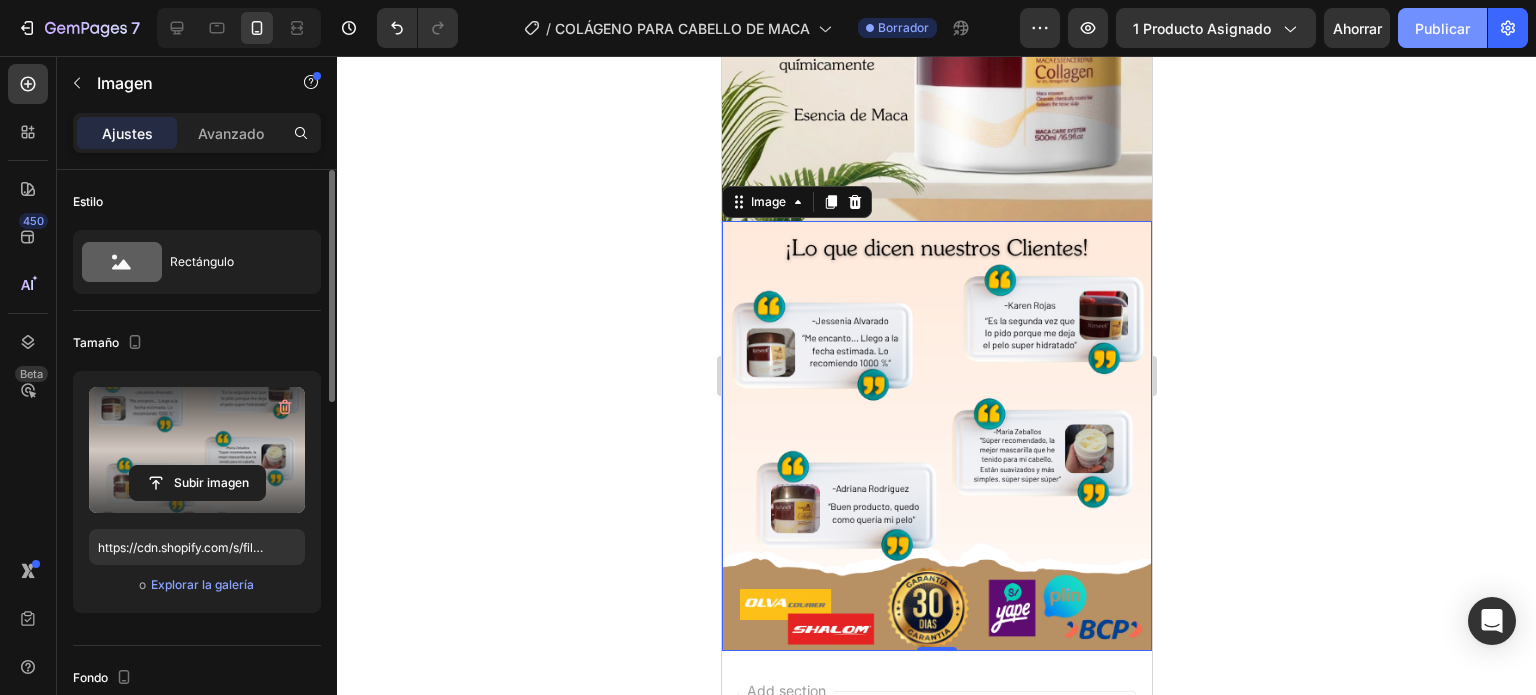 click on "Publicar" 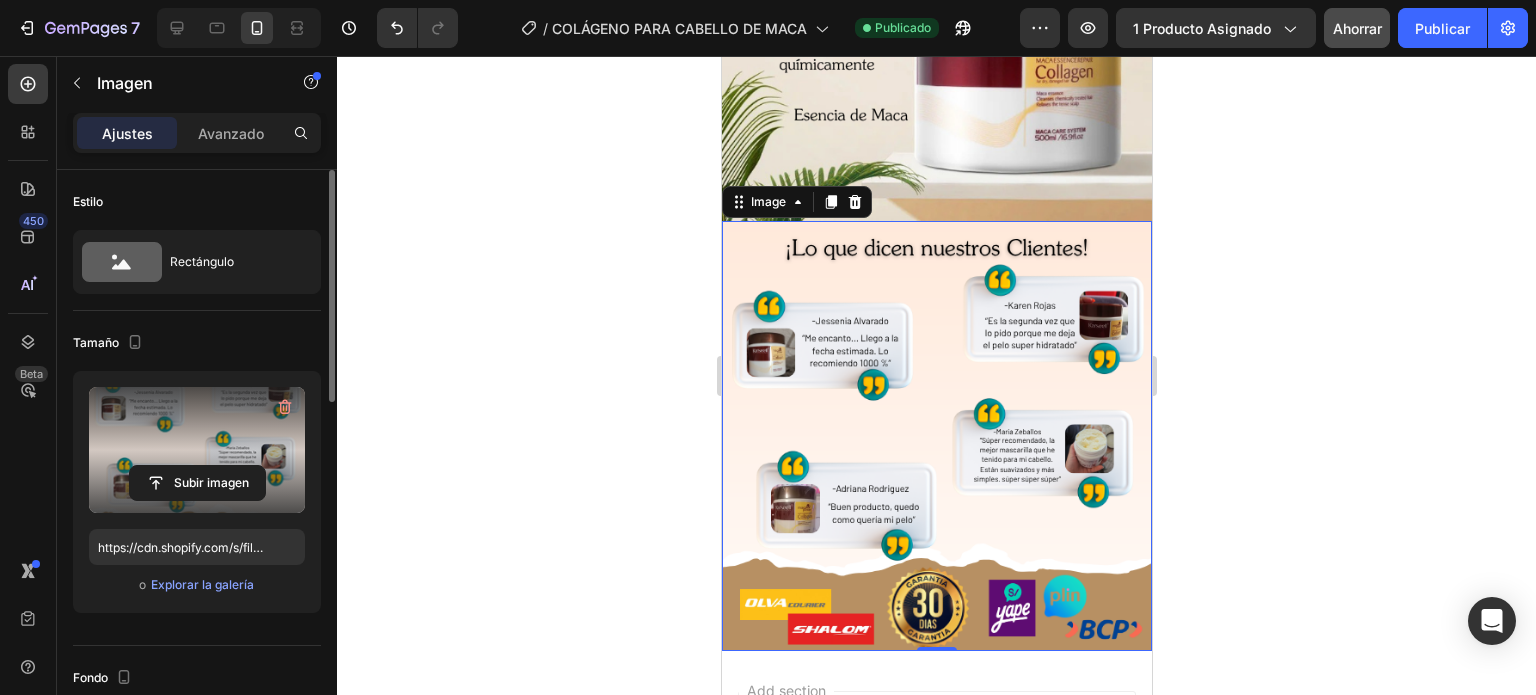 type 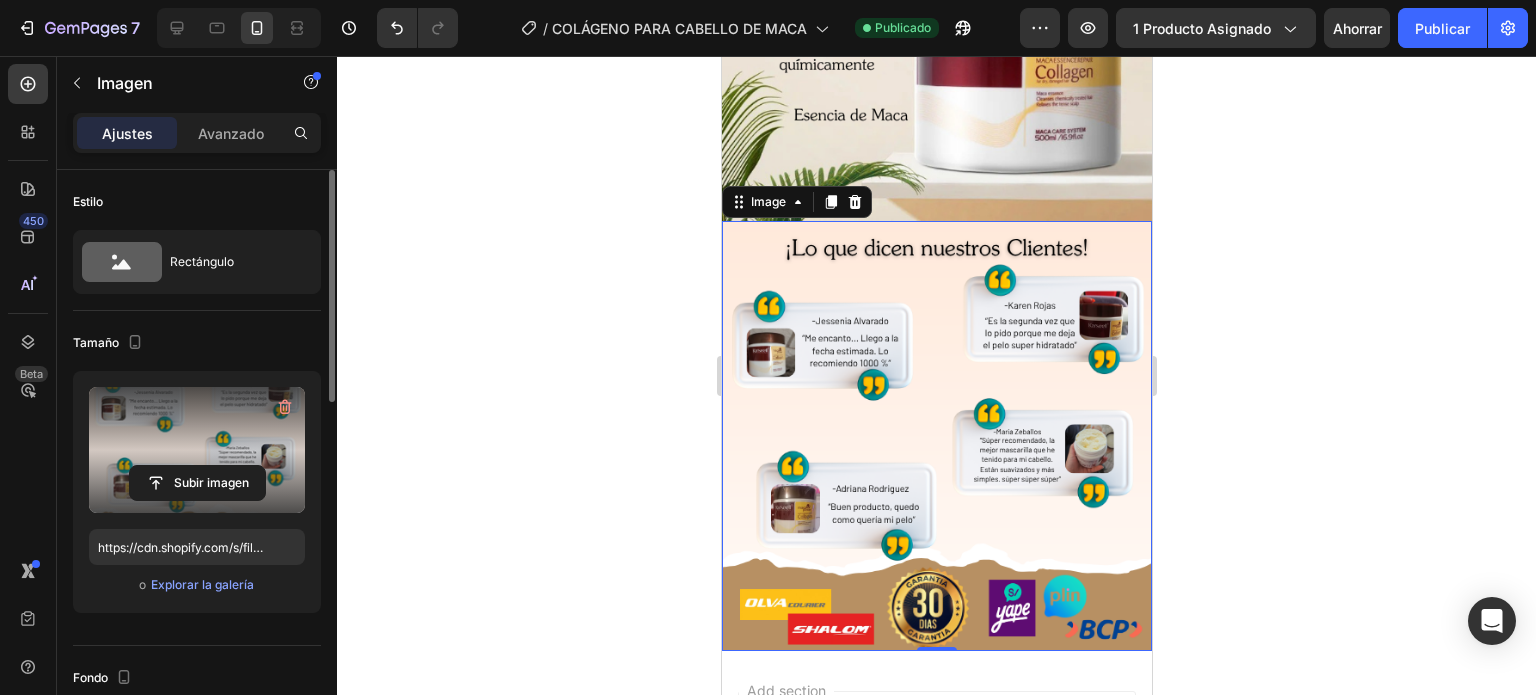 click on "Publicar" 